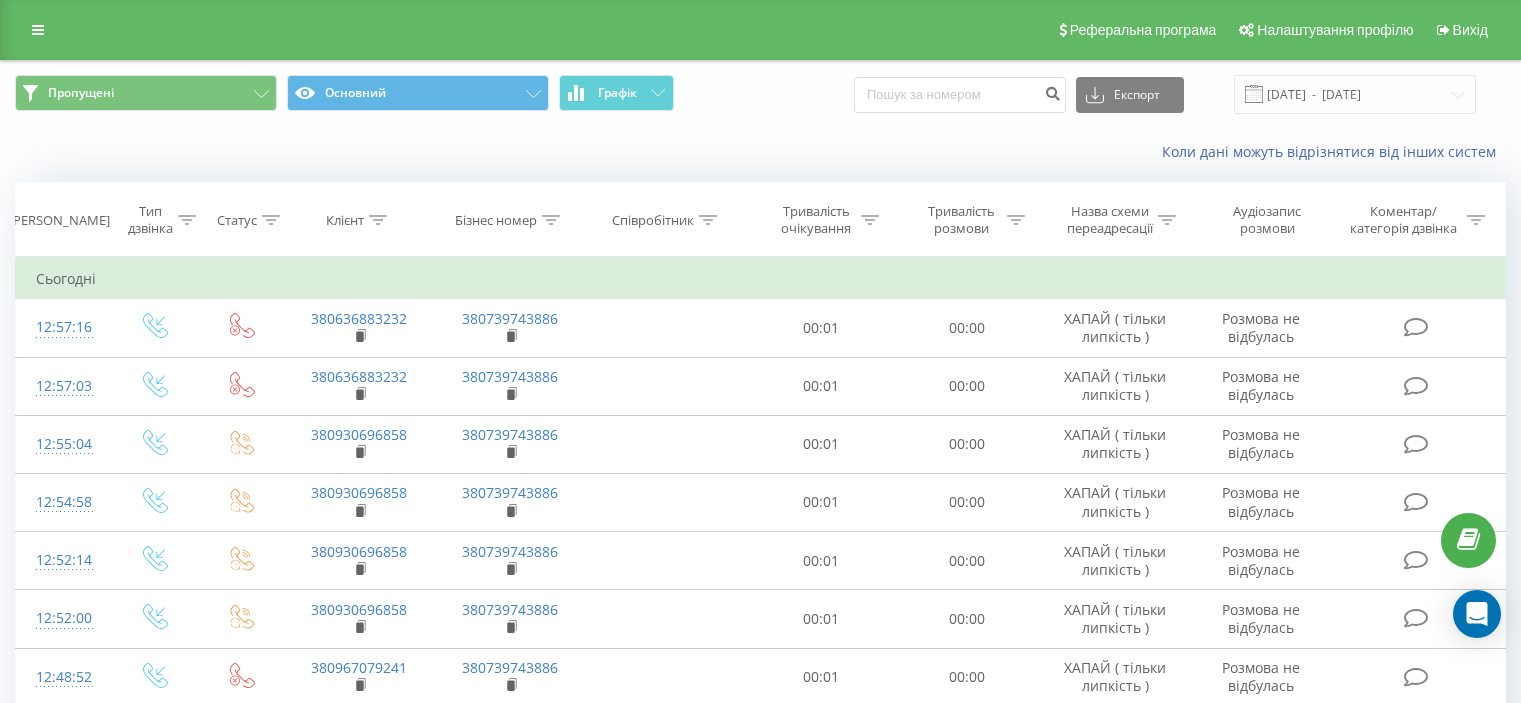 scroll, scrollTop: 135, scrollLeft: 0, axis: vertical 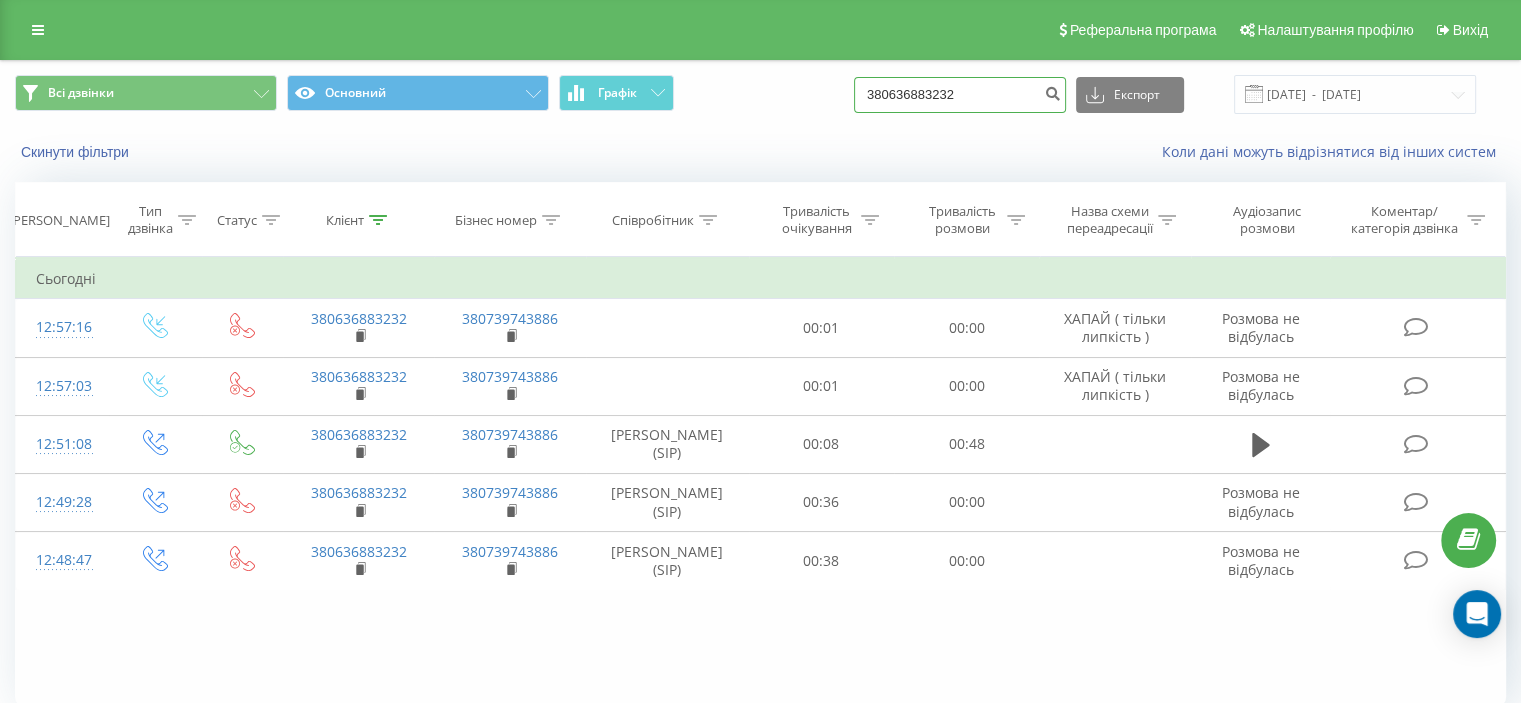 click on "Всі дзвінки Основний Графік 380636883232 Експорт .csv .xls .xlsx 14.04.2025  -  14.07.2025" at bounding box center (760, 94) 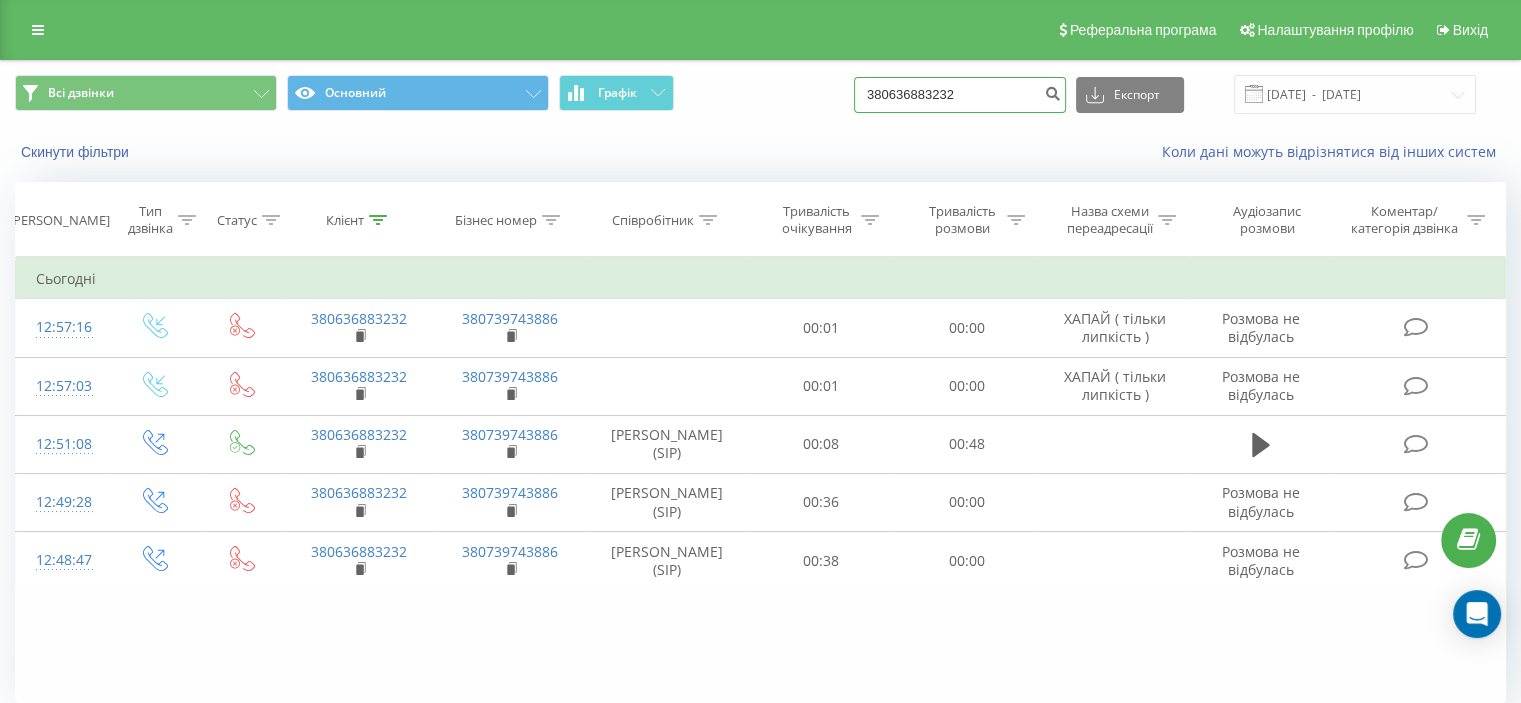 paste on "0 (68) 010 17 63" 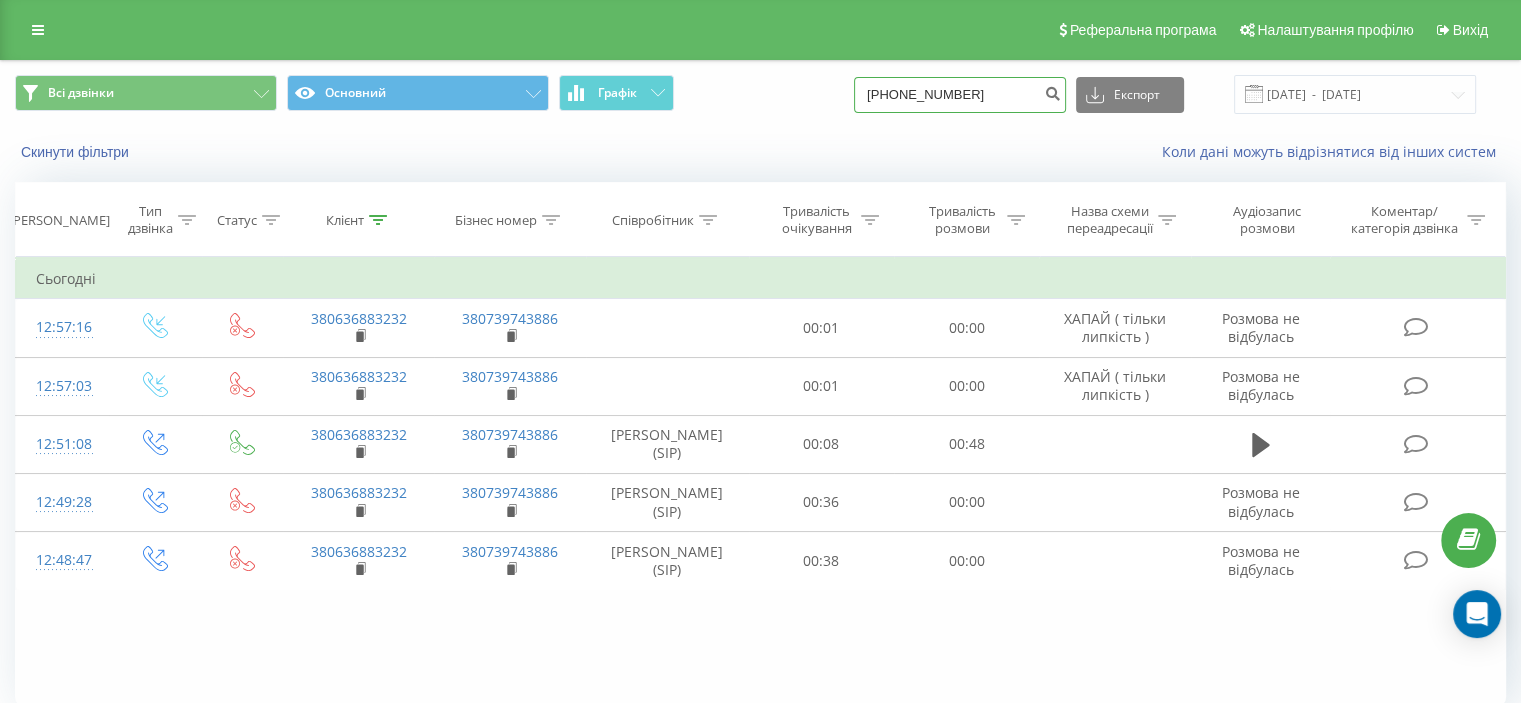 click on "0 (68) 010 17 63" at bounding box center (960, 95) 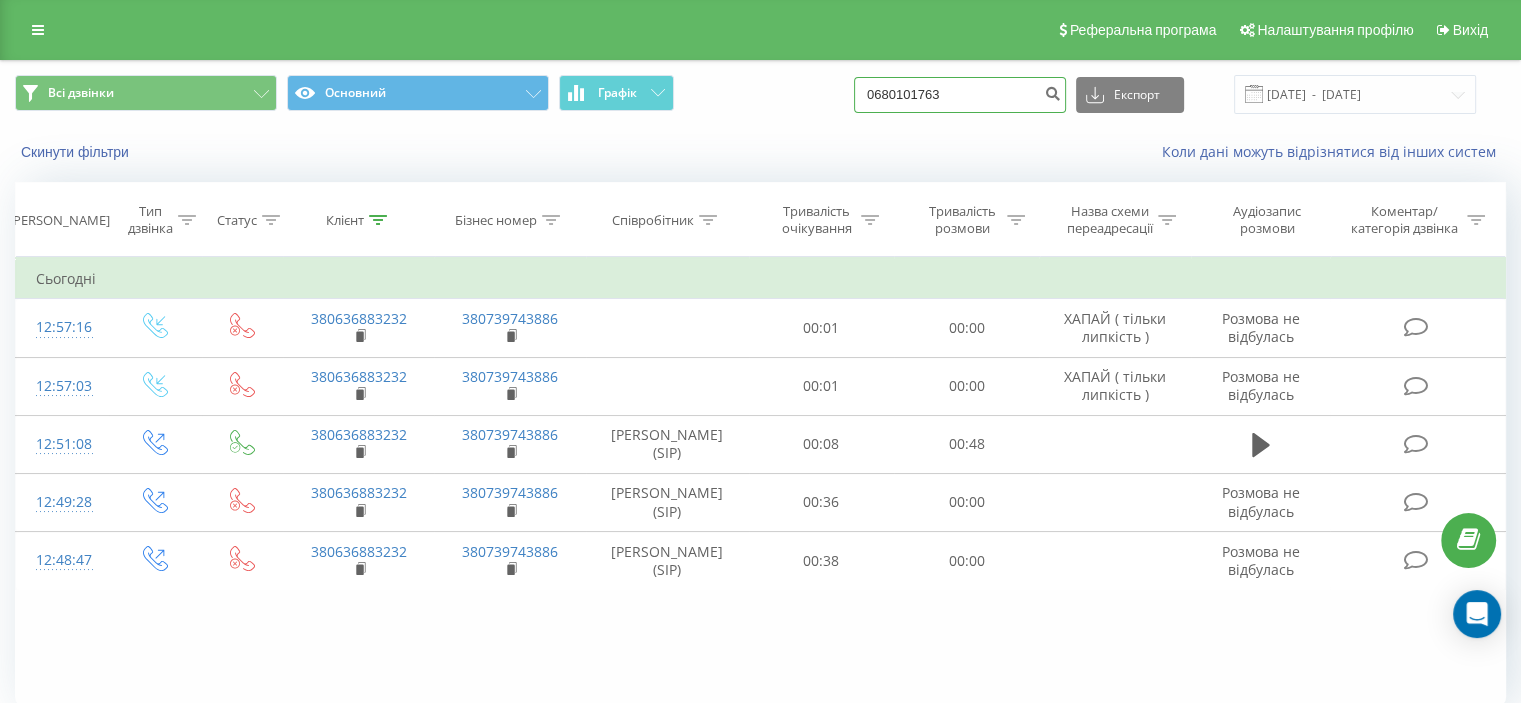 type on "0680101763" 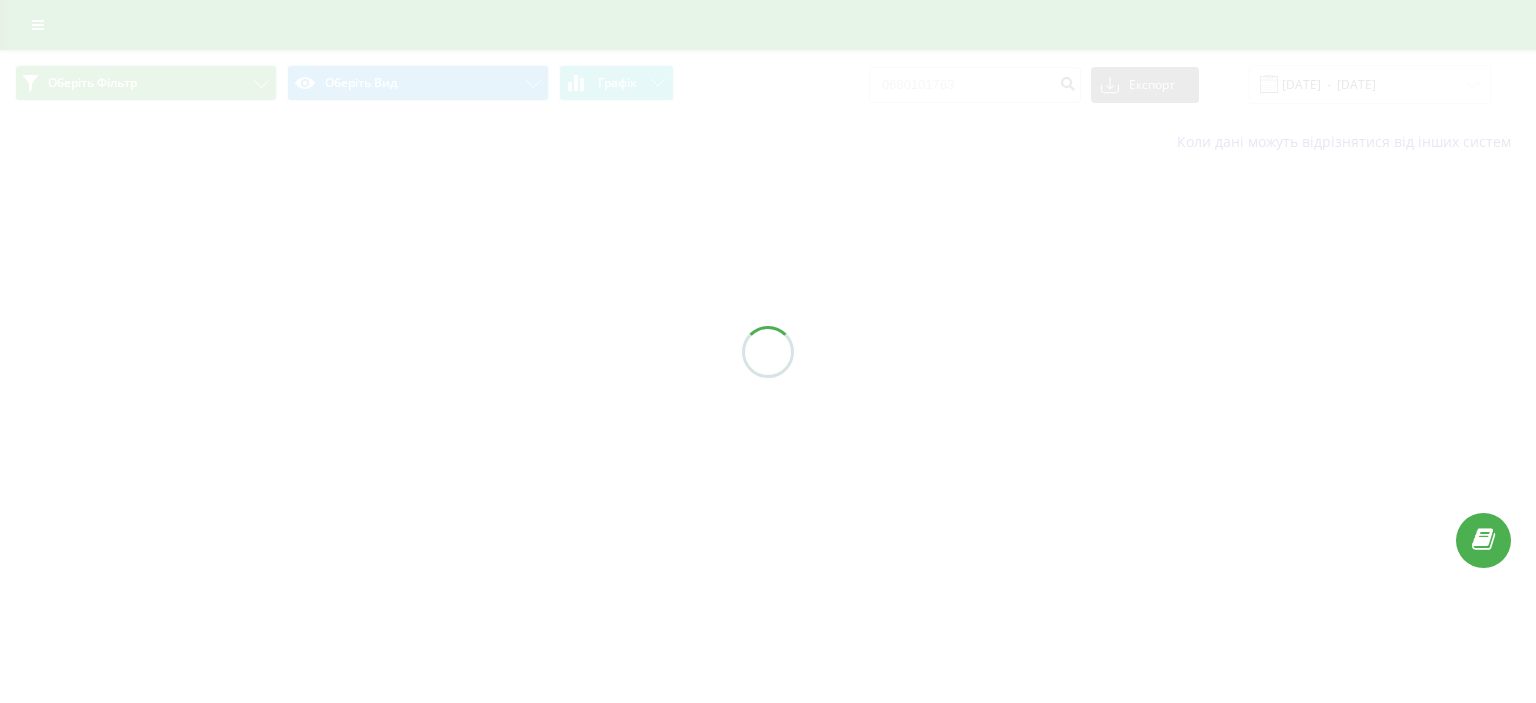 scroll, scrollTop: 0, scrollLeft: 0, axis: both 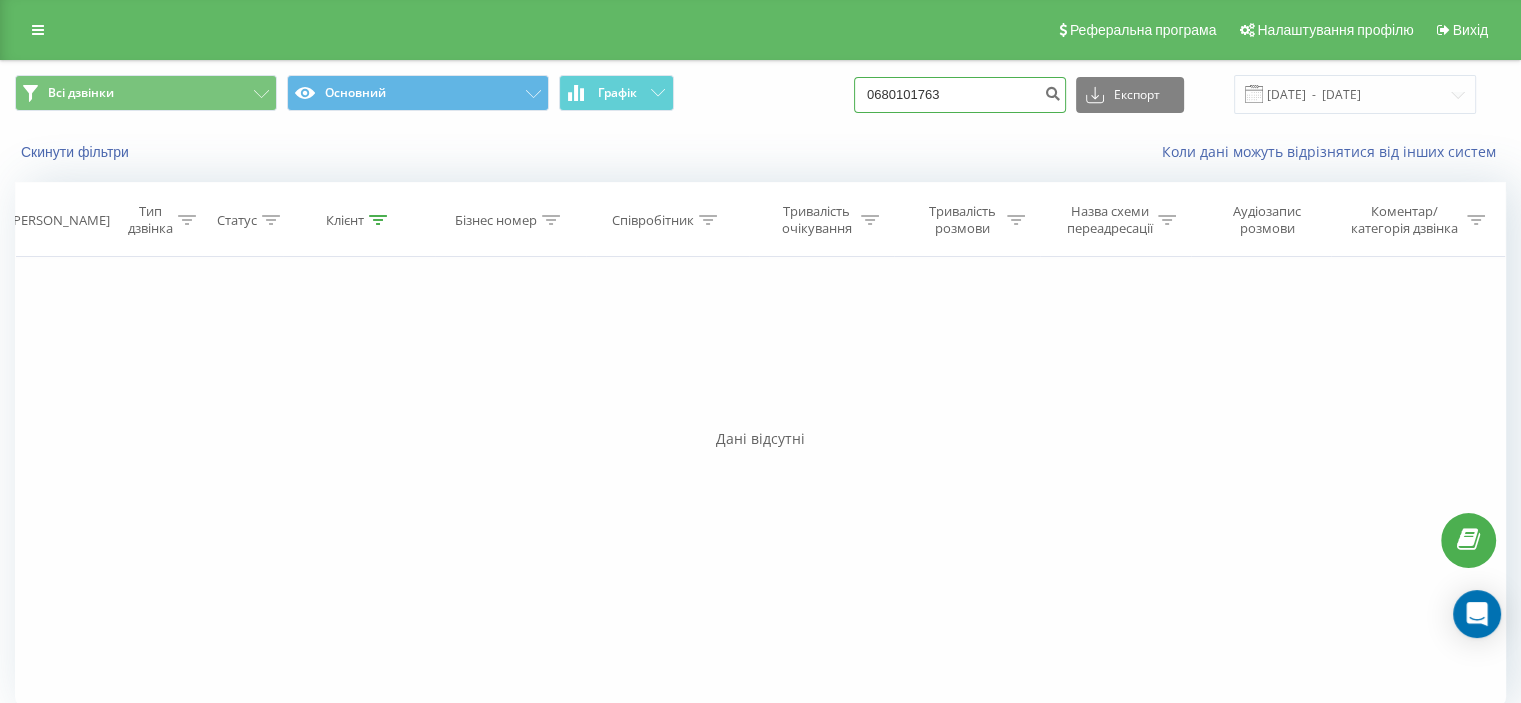 drag, startPoint x: 912, startPoint y: 98, endPoint x: 871, endPoint y: 105, distance: 41.59327 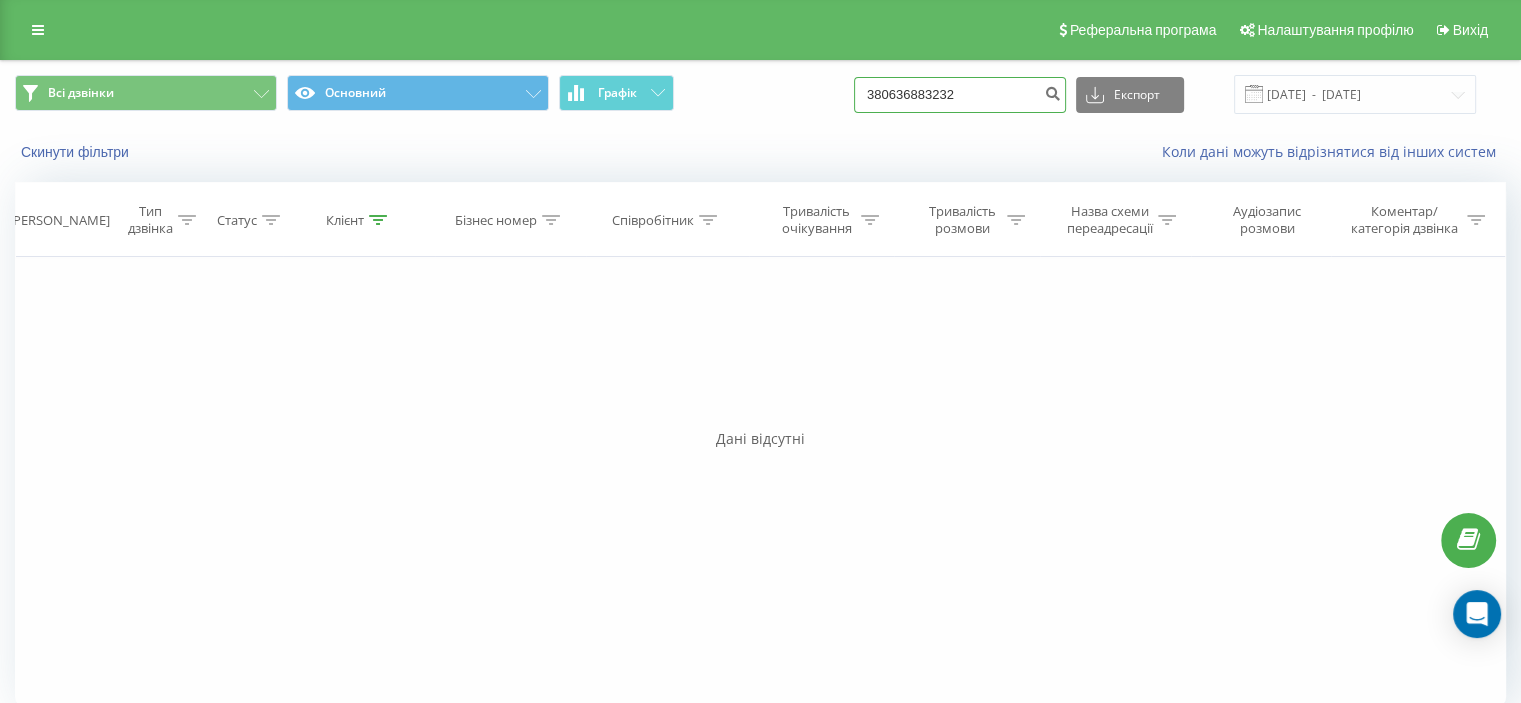 type on "380636883232" 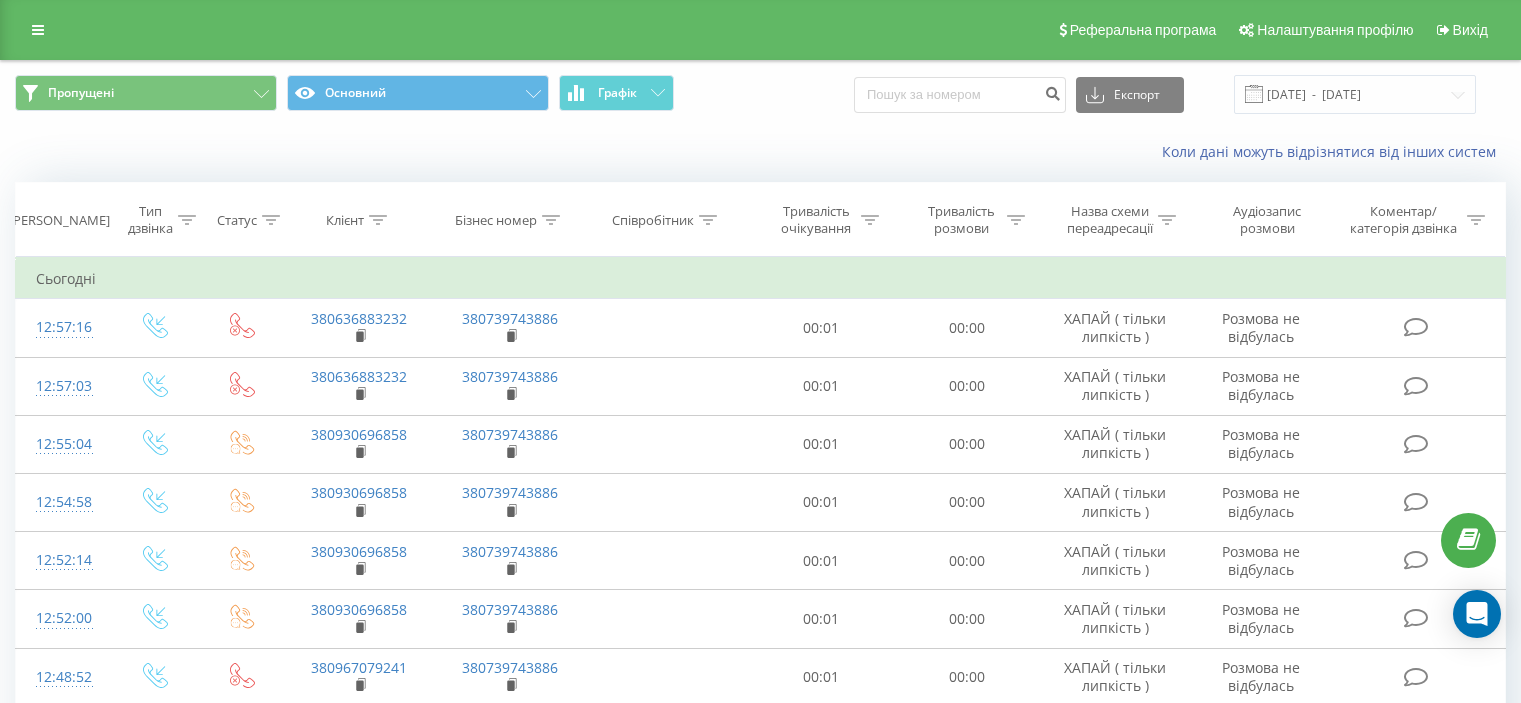 scroll, scrollTop: 135, scrollLeft: 0, axis: vertical 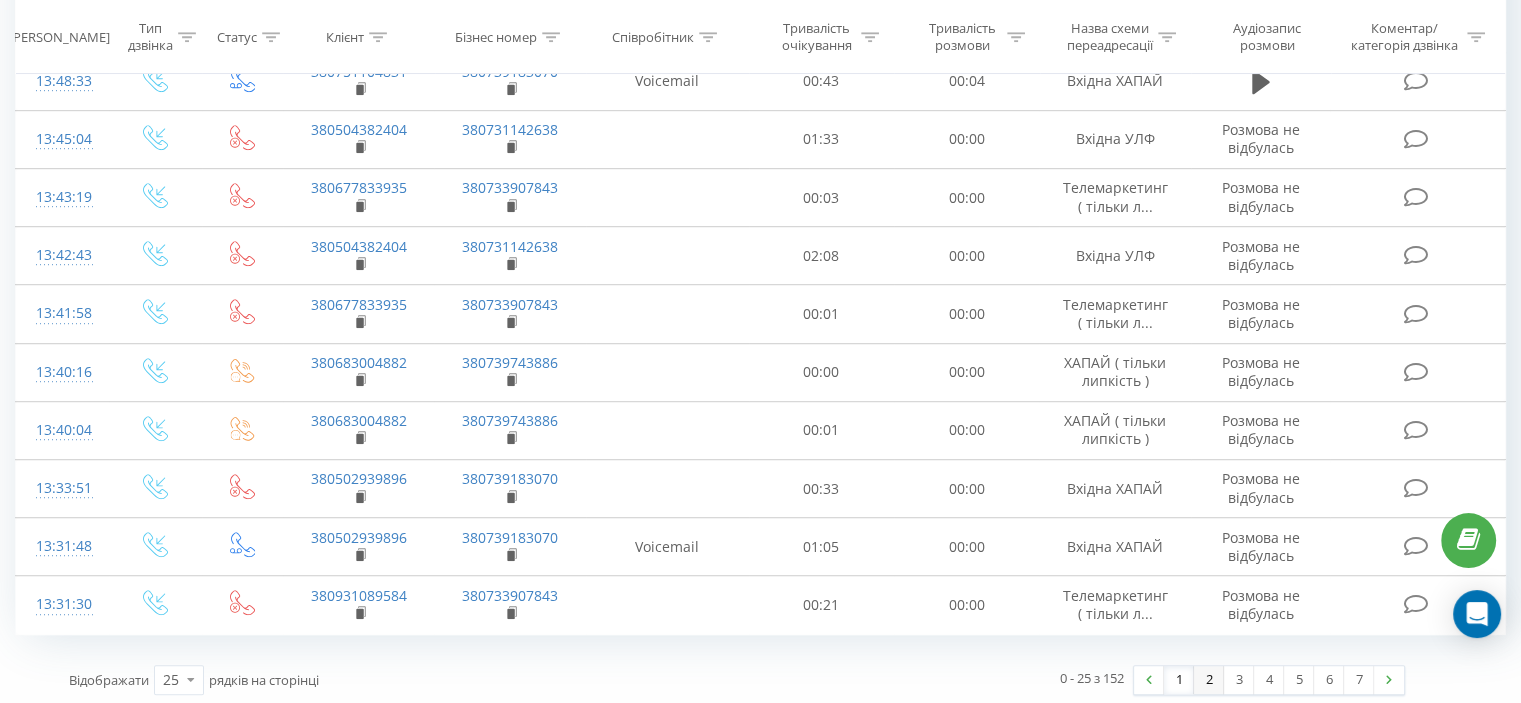 click on "2" at bounding box center (1209, 680) 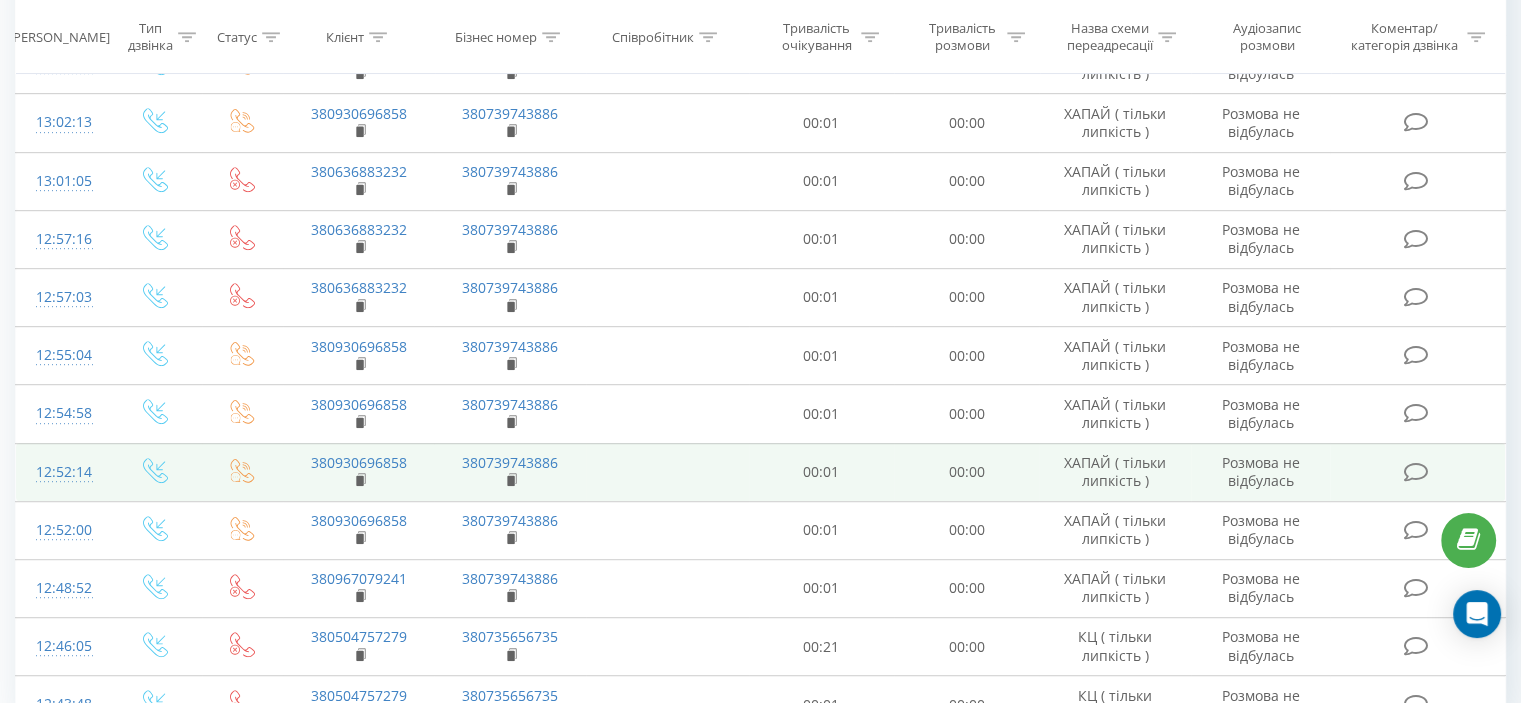 scroll, scrollTop: 935, scrollLeft: 0, axis: vertical 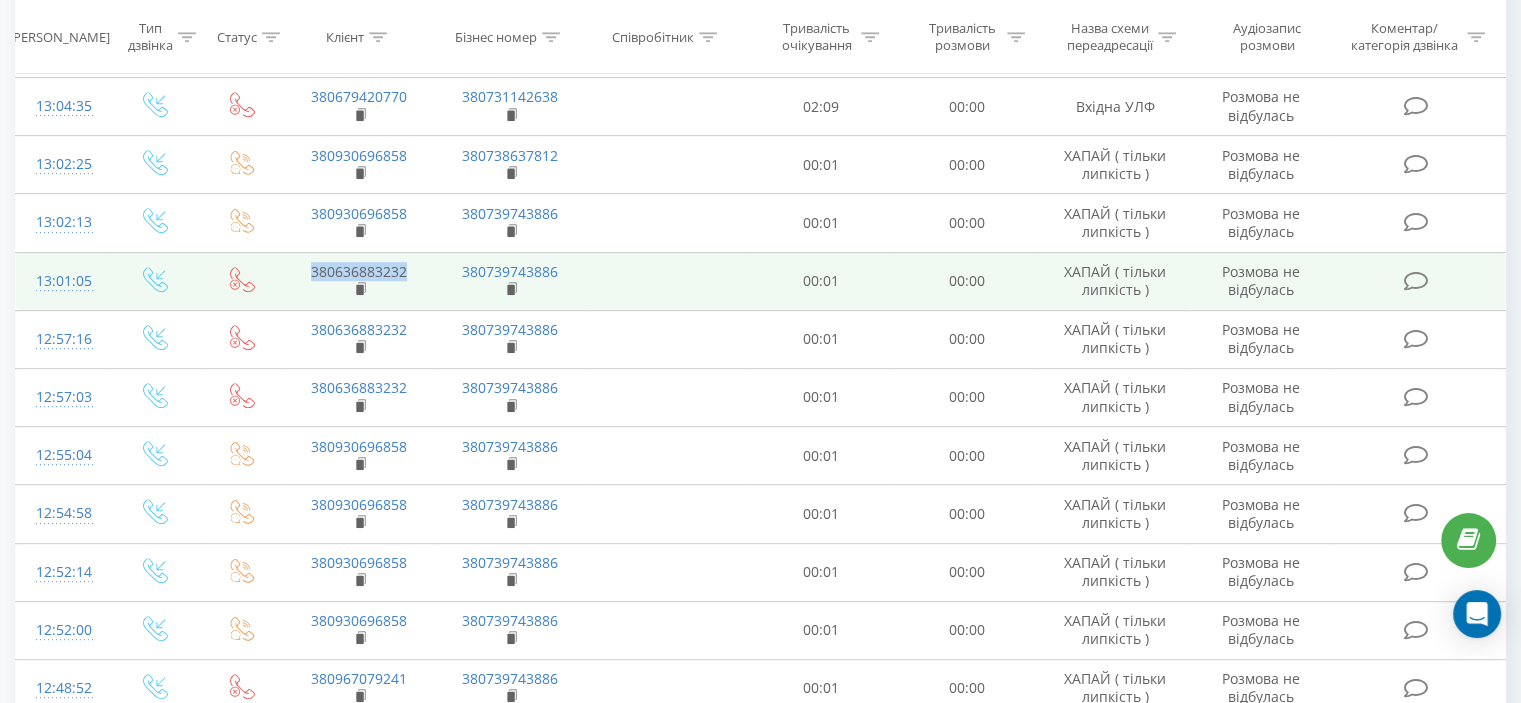 drag, startPoint x: 304, startPoint y: 269, endPoint x: 412, endPoint y: 269, distance: 108 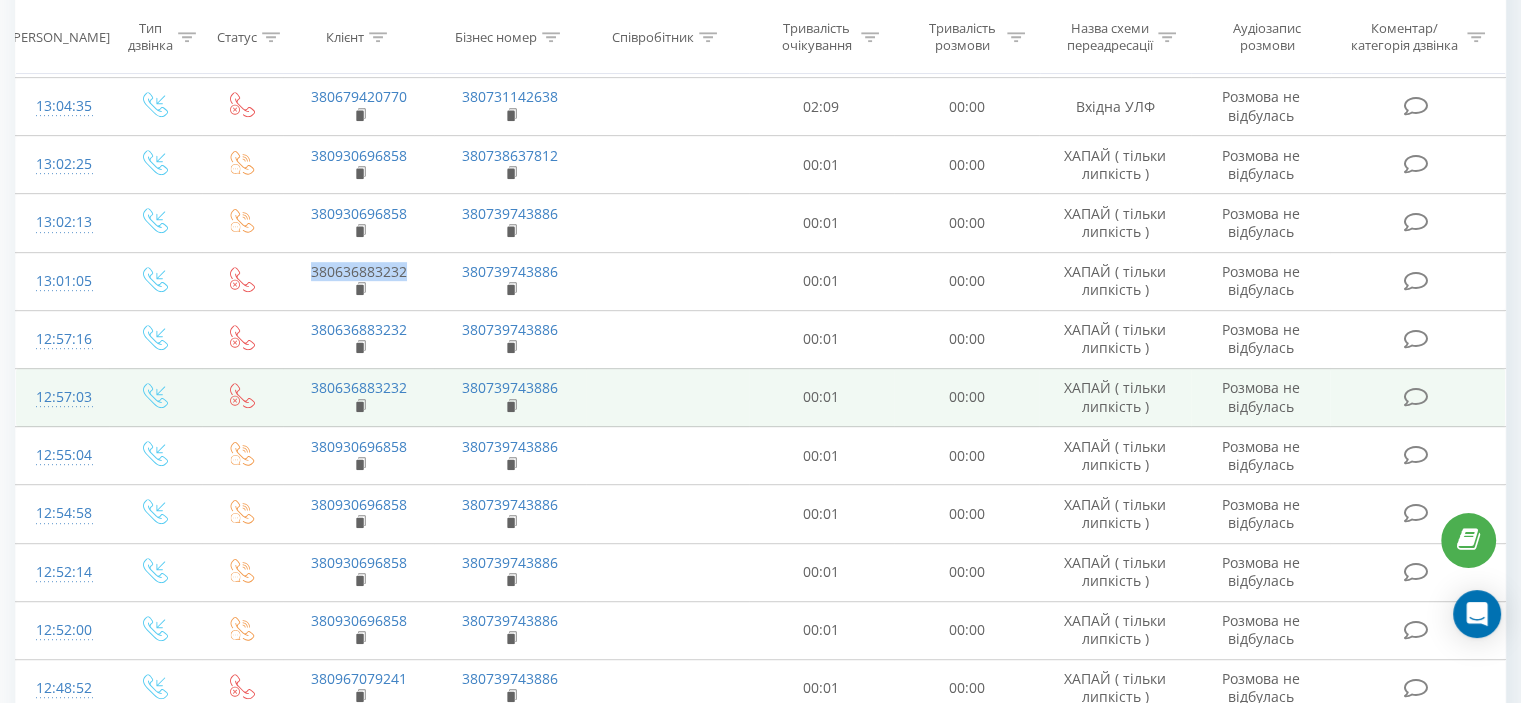 copy on "380636883232" 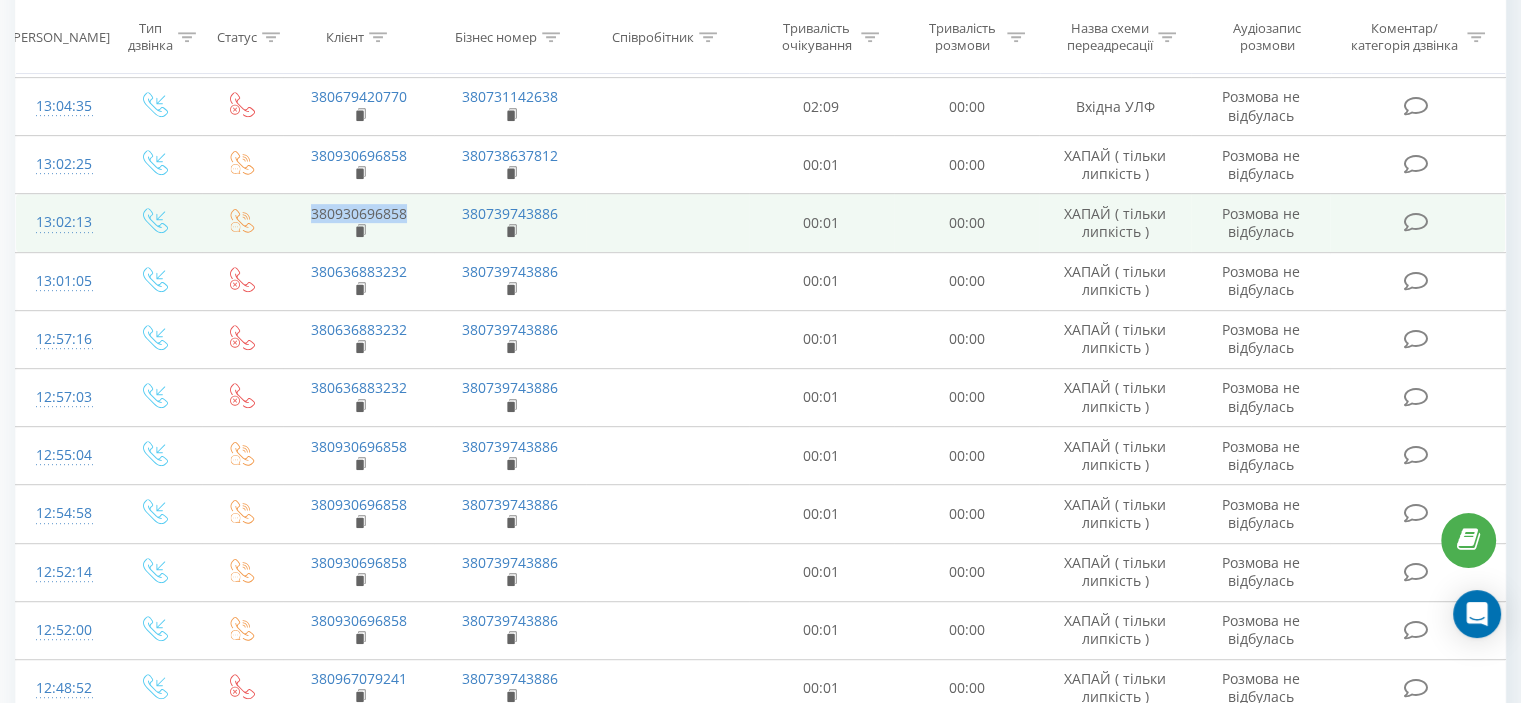 drag, startPoint x: 306, startPoint y: 206, endPoint x: 495, endPoint y: 255, distance: 195.24857 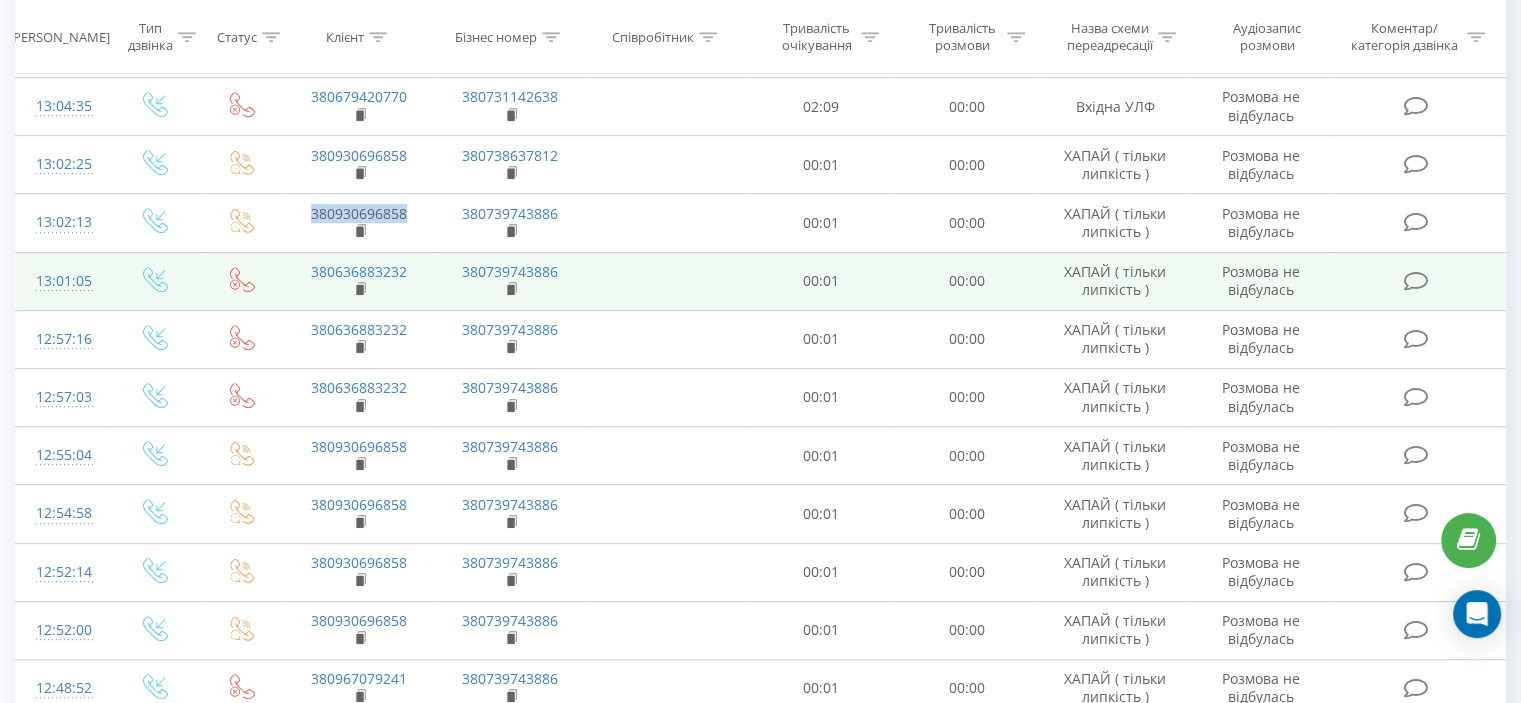 click on "380930696858" at bounding box center [358, 223] 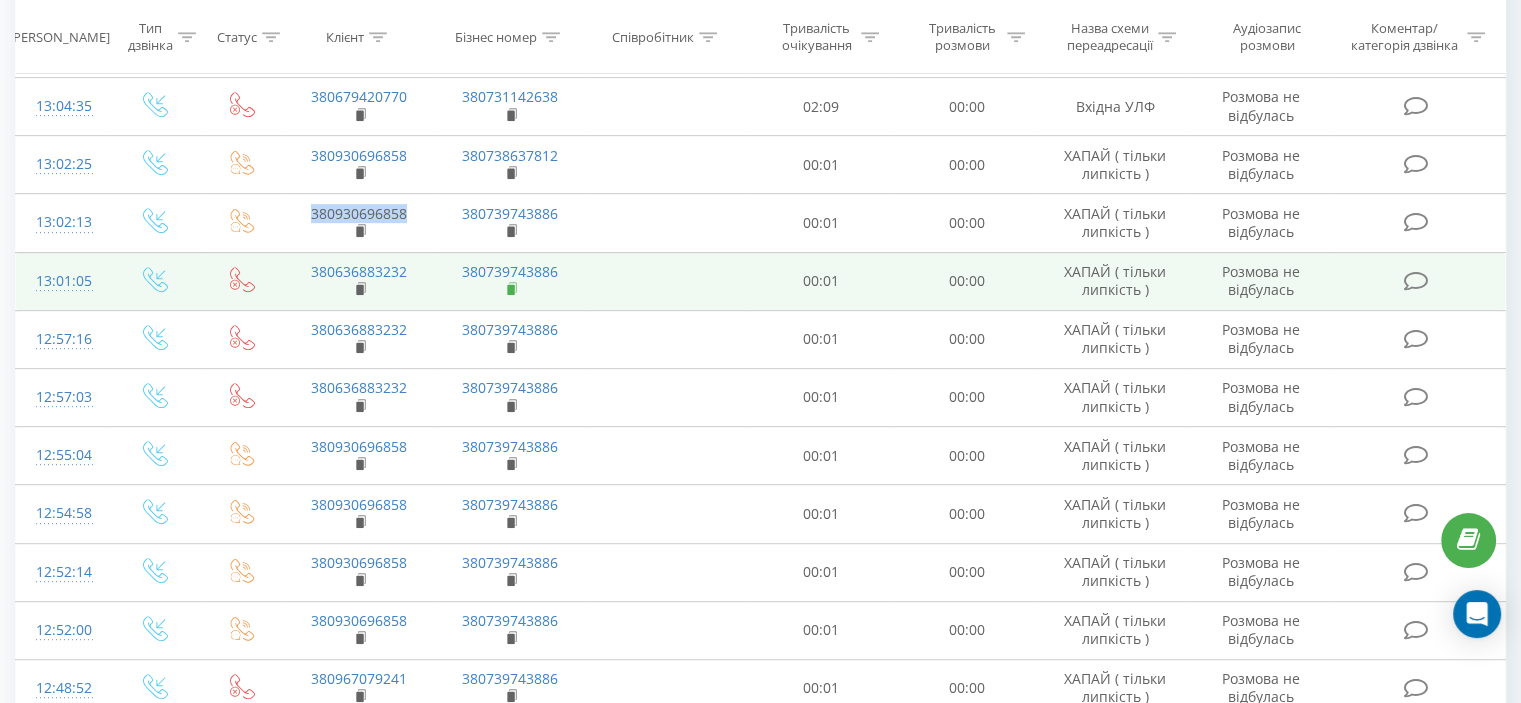 copy on "380930696858" 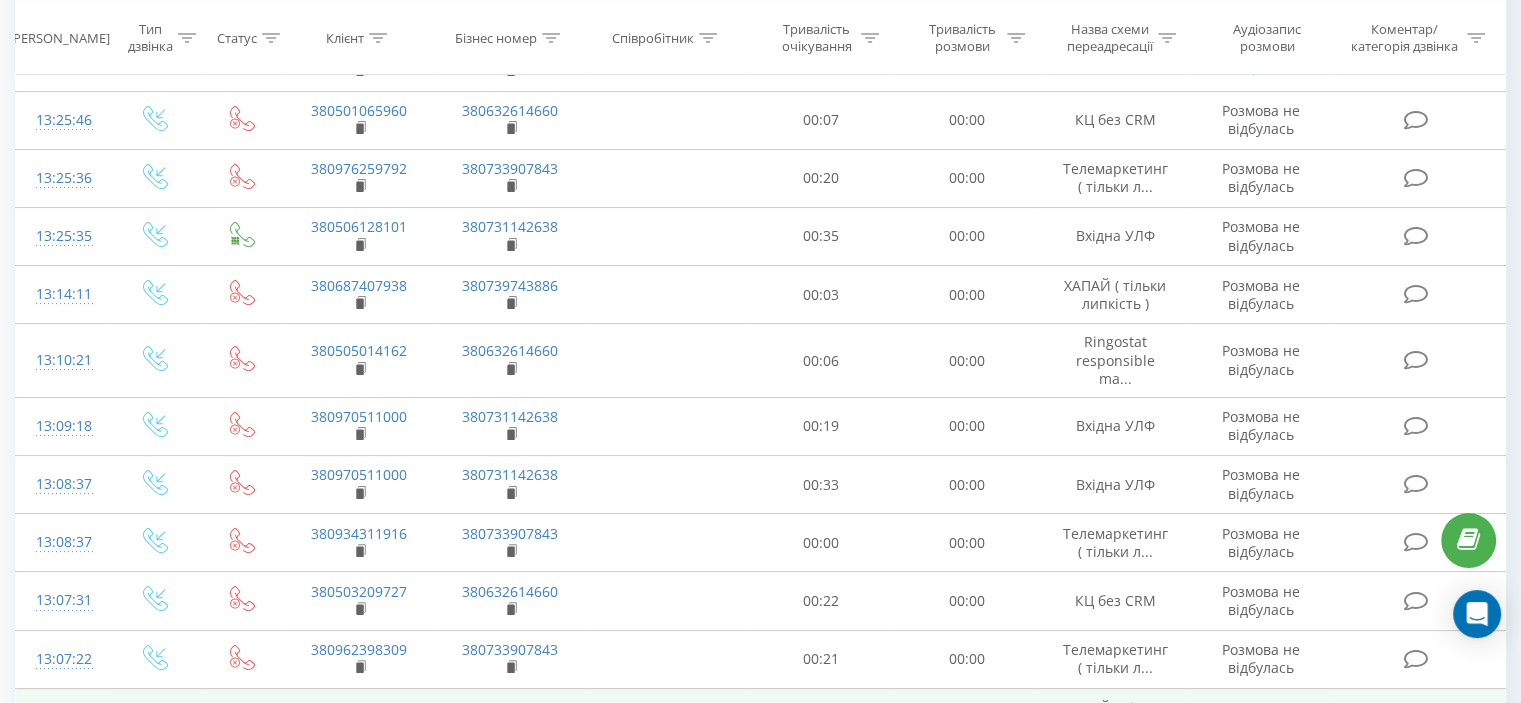 scroll, scrollTop: 235, scrollLeft: 0, axis: vertical 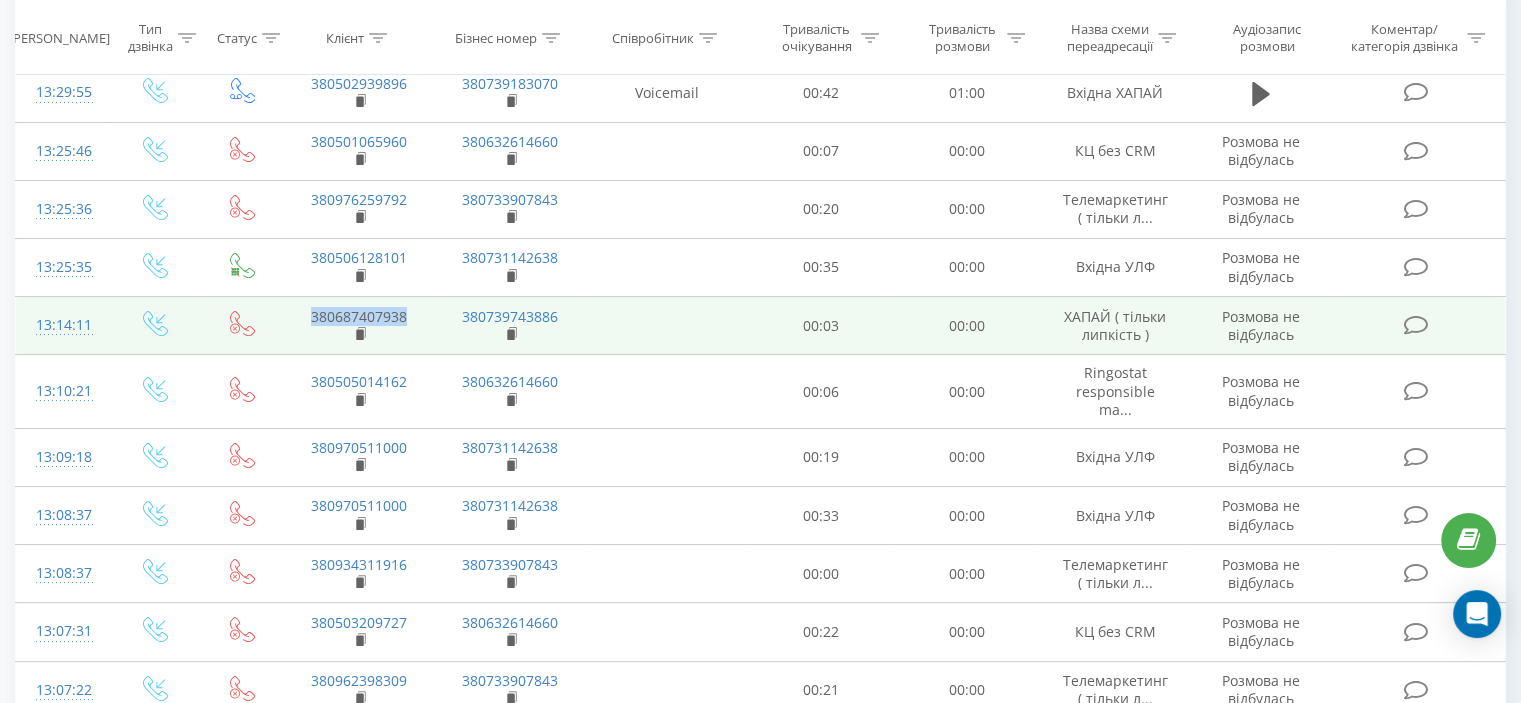 drag, startPoint x: 302, startPoint y: 319, endPoint x: 429, endPoint y: 323, distance: 127.06297 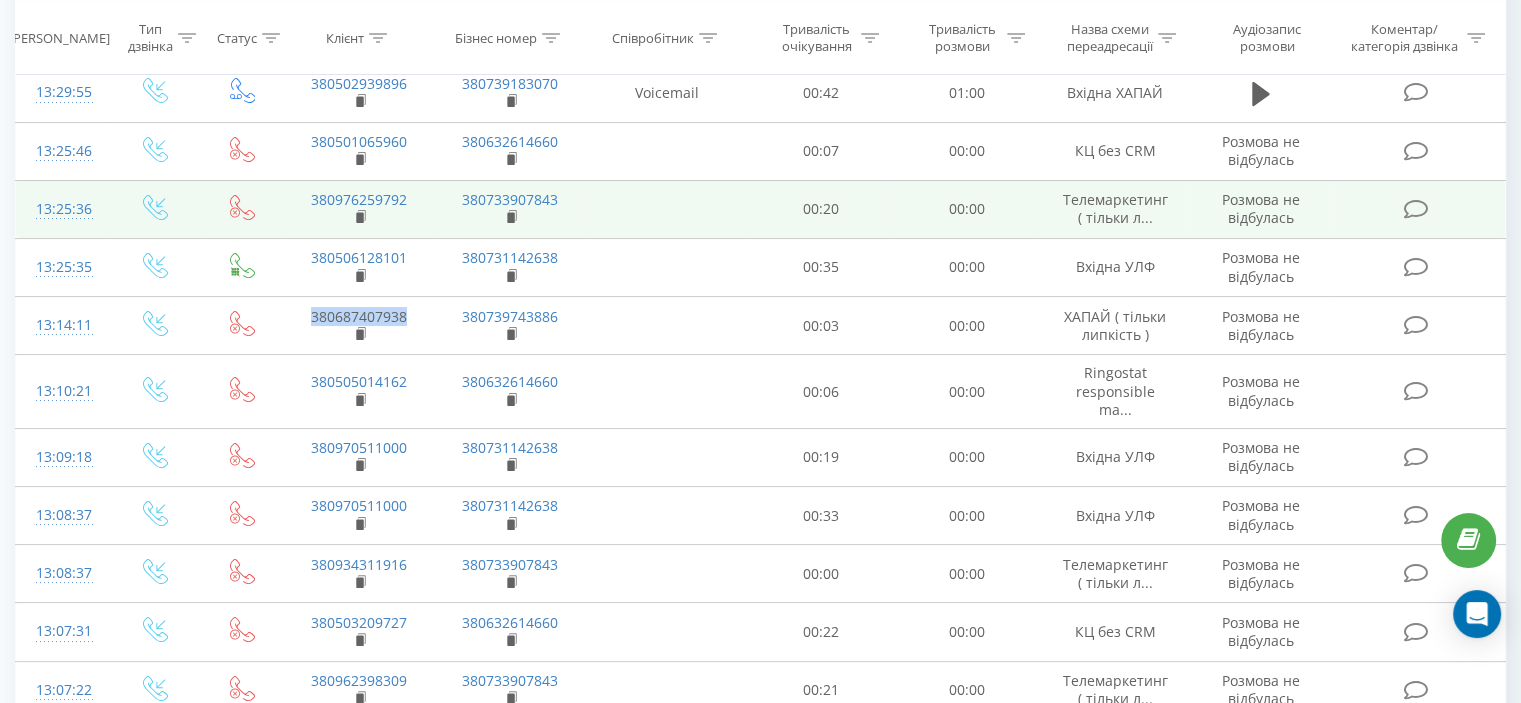 copy on "380687407938" 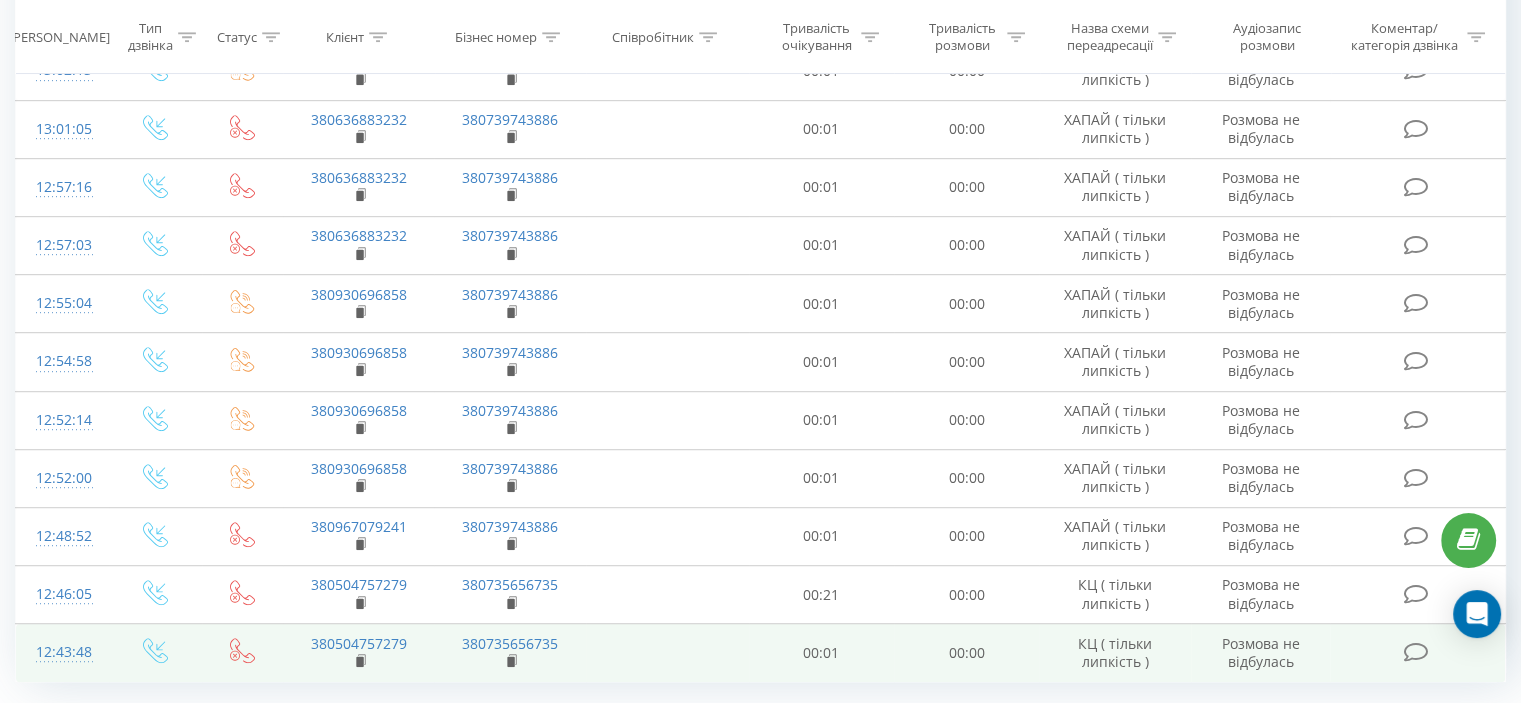 scroll, scrollTop: 1135, scrollLeft: 0, axis: vertical 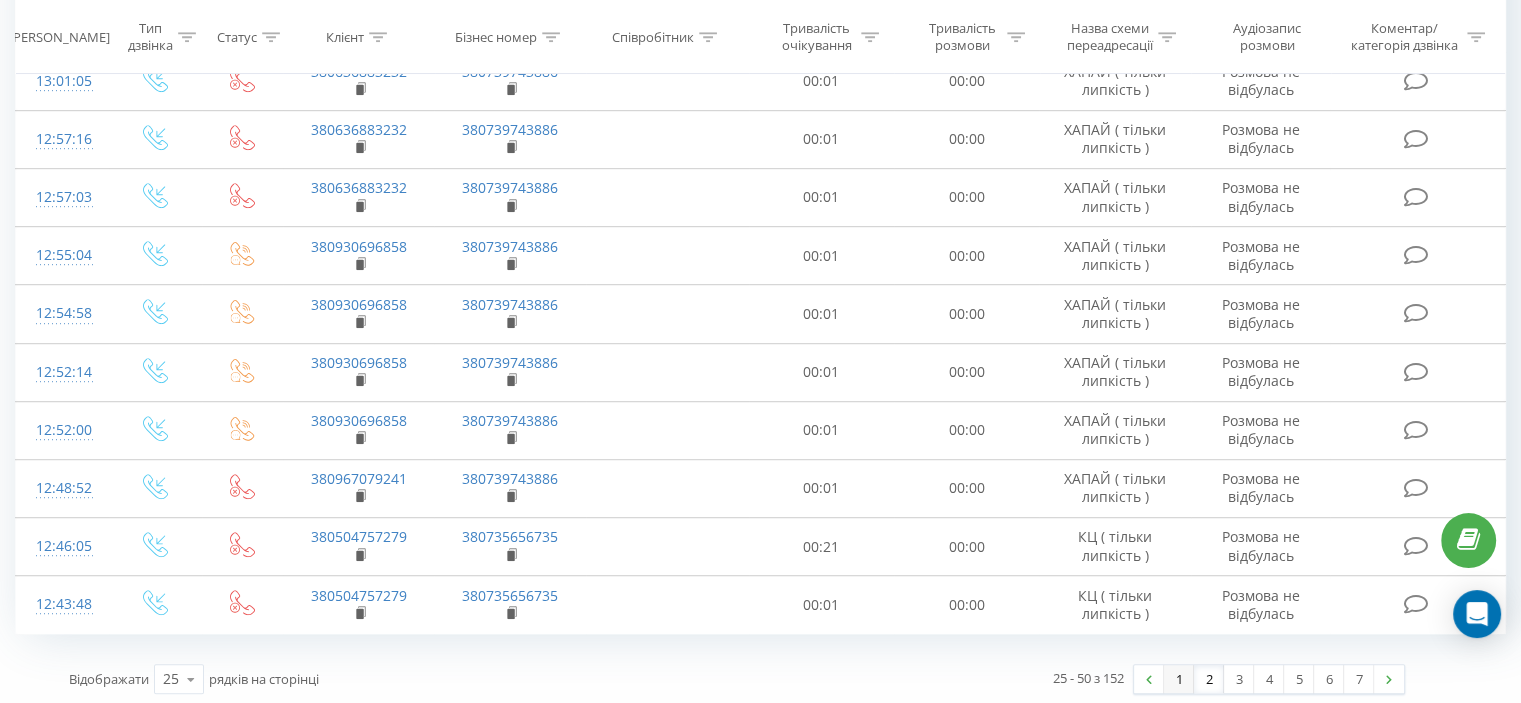 click on "1" at bounding box center [1179, 679] 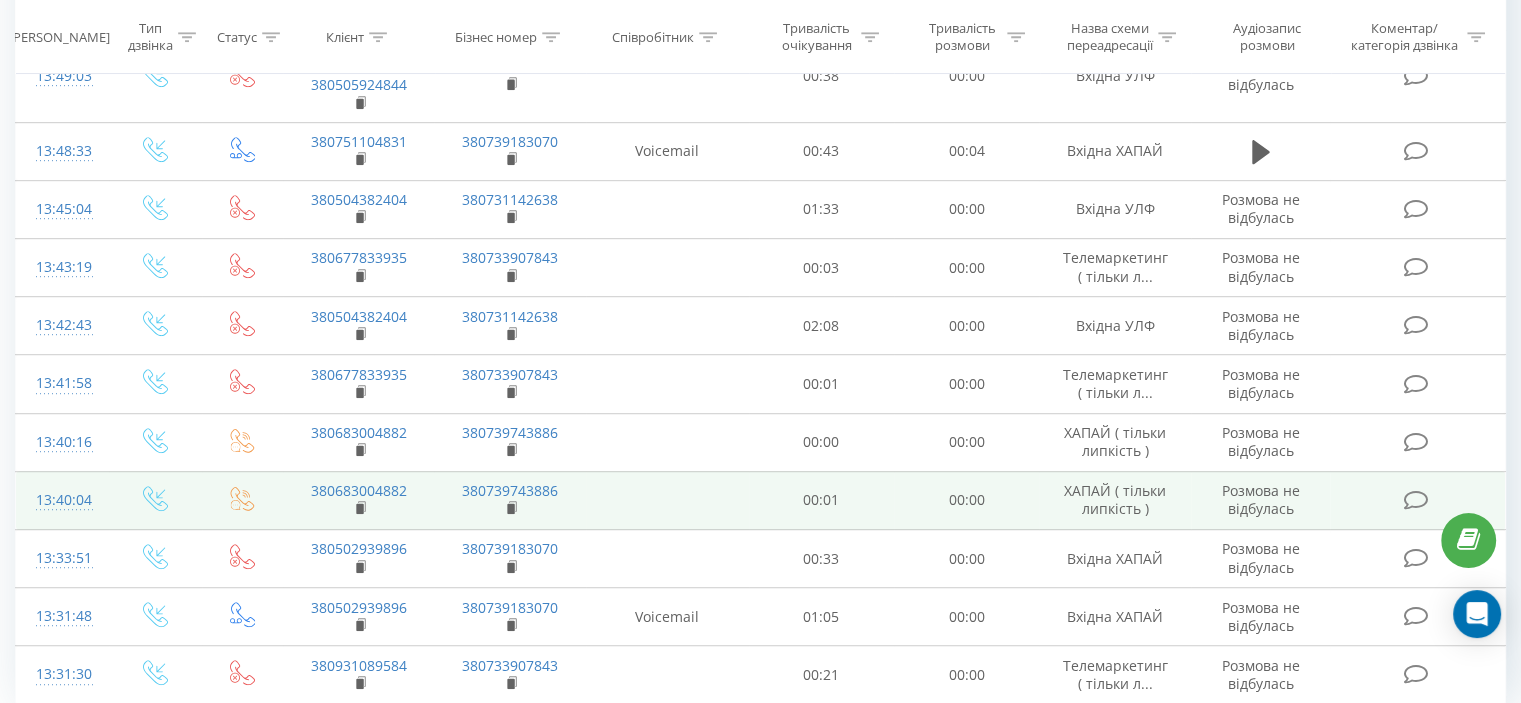 scroll, scrollTop: 1202, scrollLeft: 0, axis: vertical 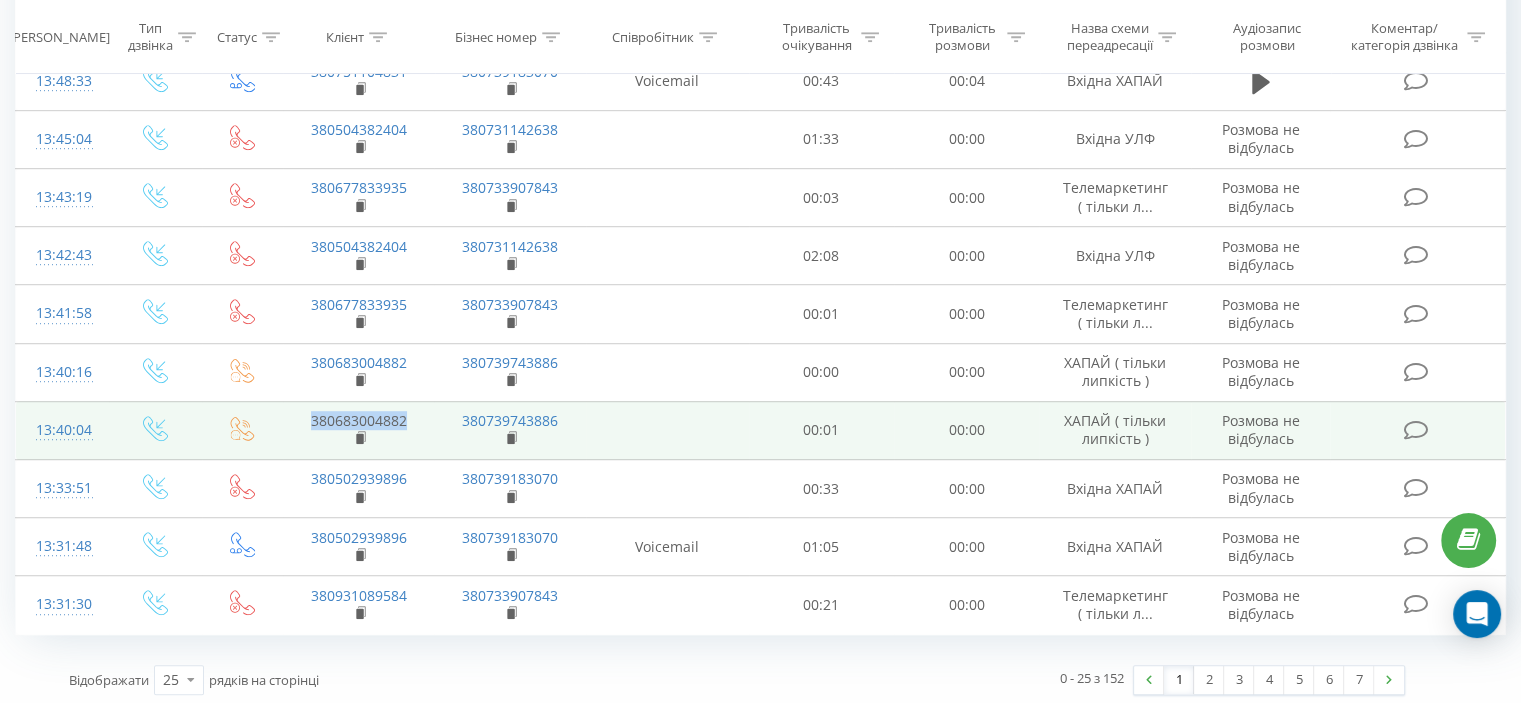 drag, startPoint x: 303, startPoint y: 416, endPoint x: 406, endPoint y: 419, distance: 103.04368 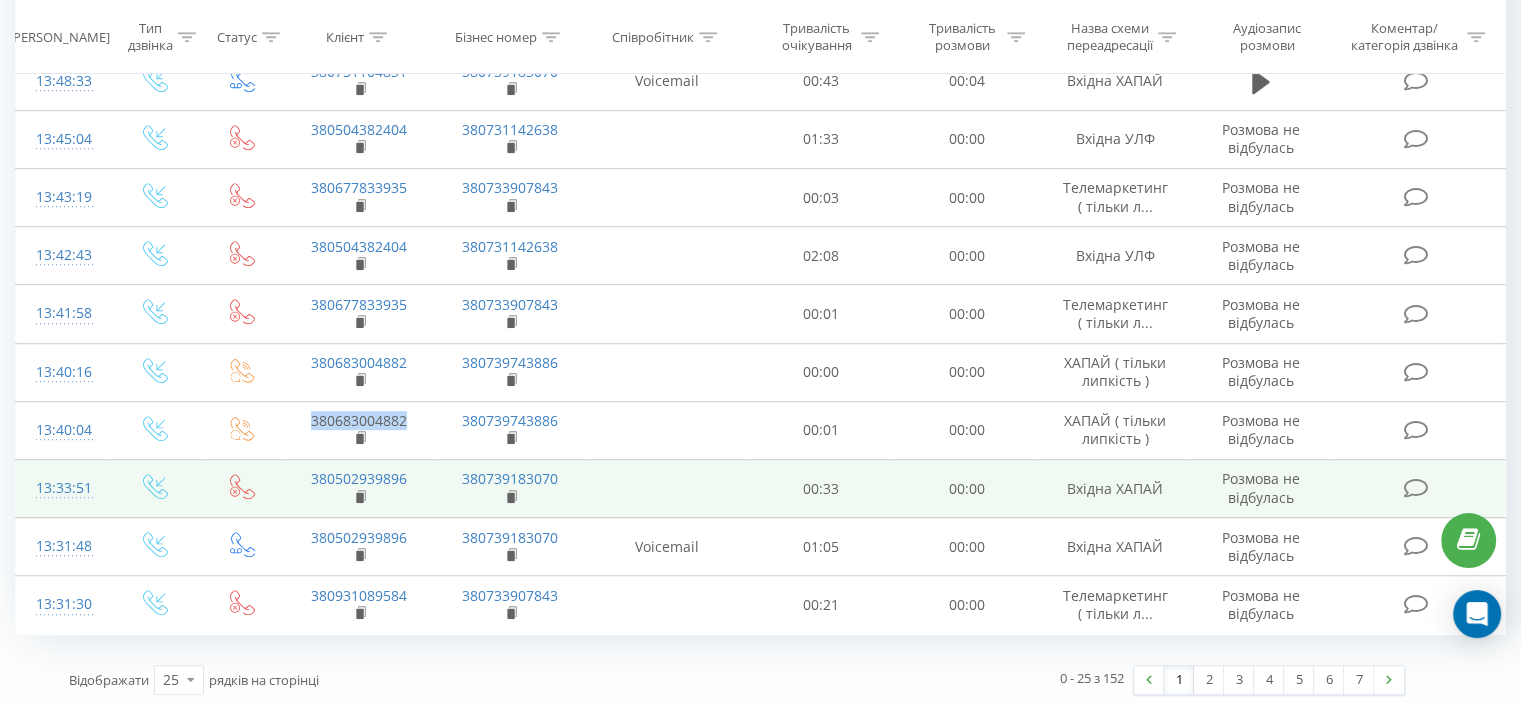 copy on "380683004882" 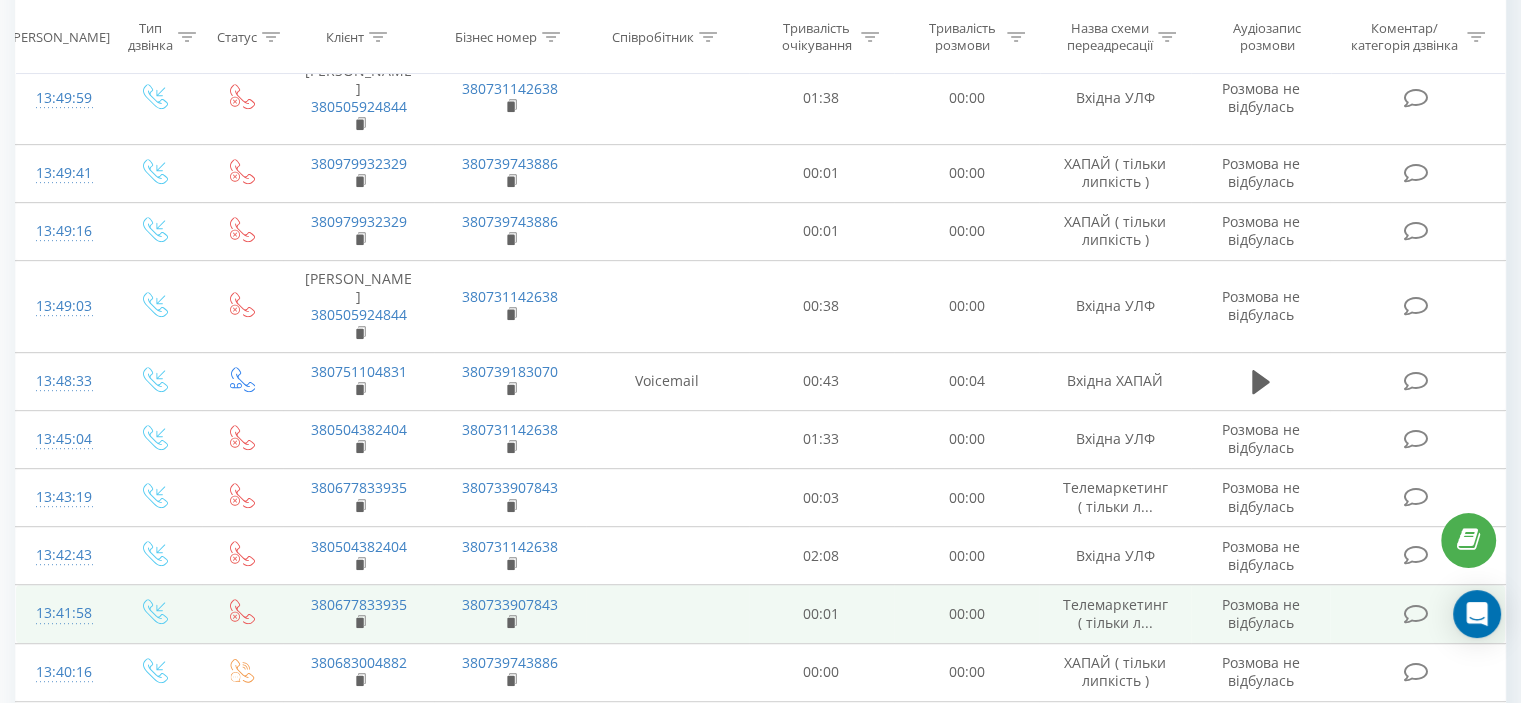 scroll, scrollTop: 802, scrollLeft: 0, axis: vertical 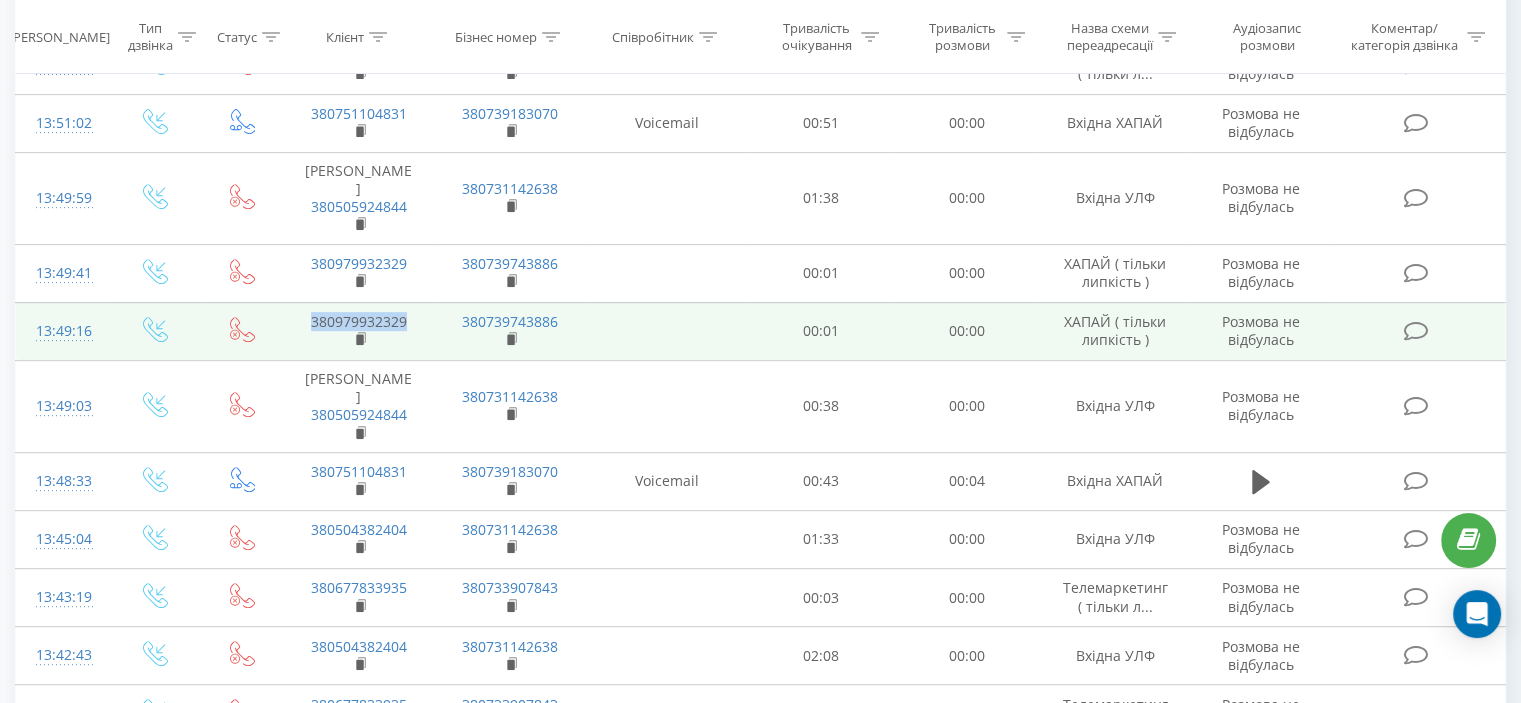 drag, startPoint x: 304, startPoint y: 319, endPoint x: 439, endPoint y: 326, distance: 135.18137 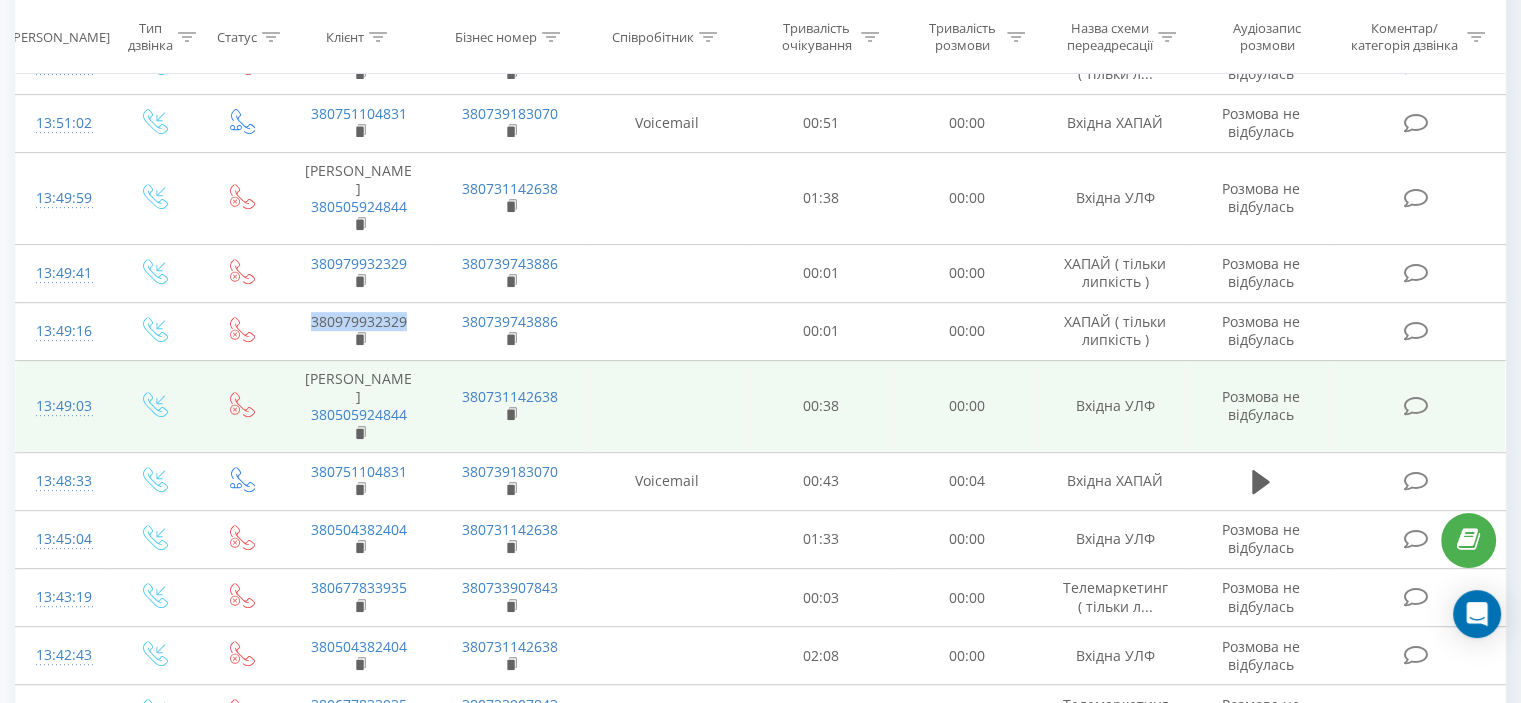 copy on "380979932329" 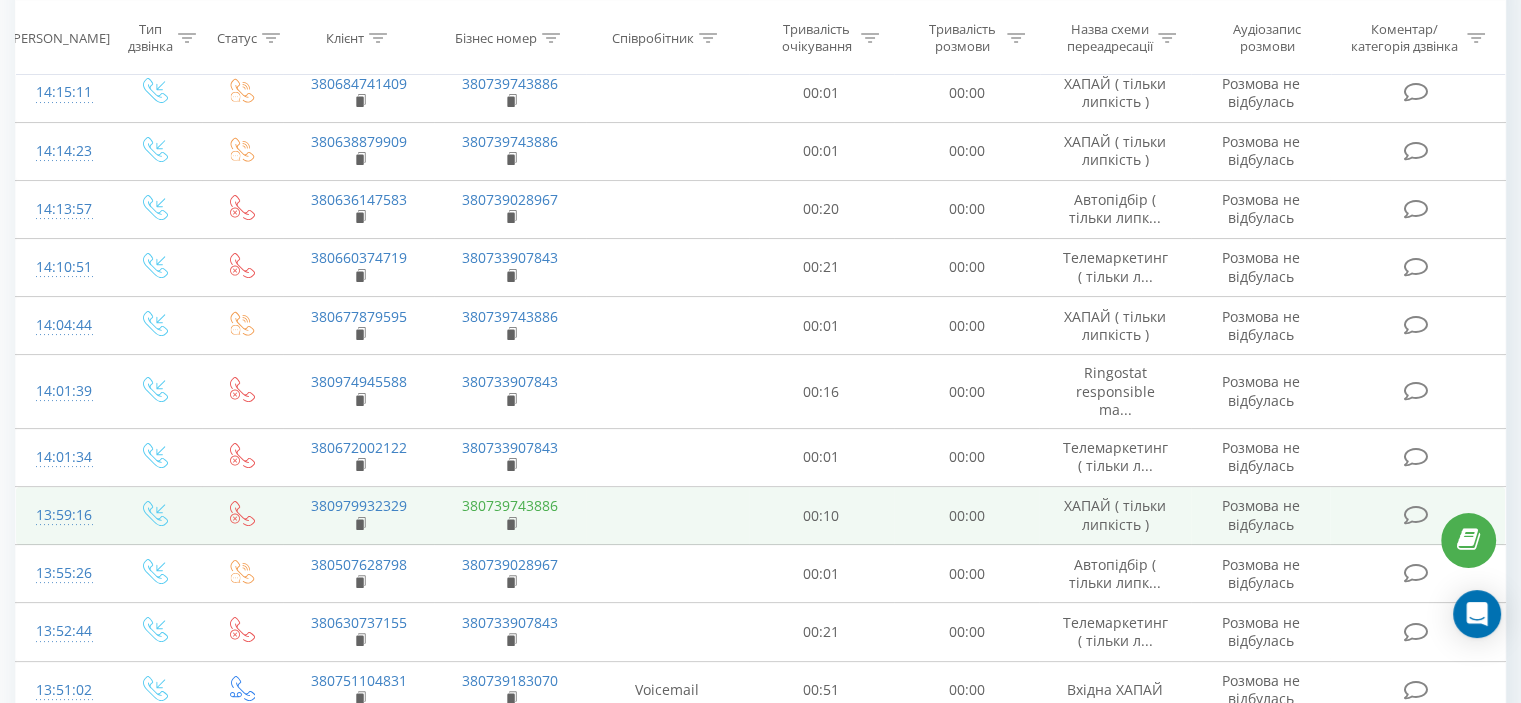scroll, scrollTop: 202, scrollLeft: 0, axis: vertical 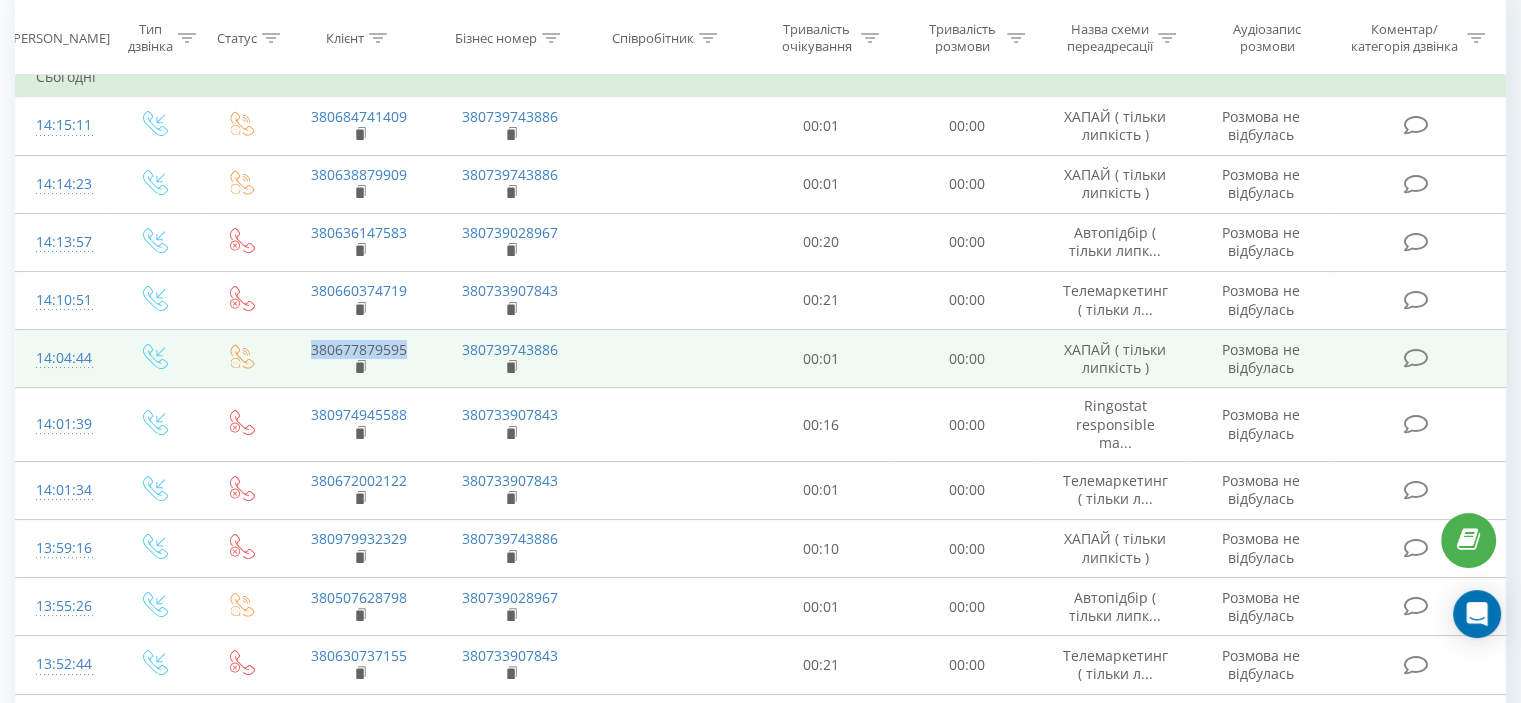 drag, startPoint x: 335, startPoint y: 350, endPoint x: 411, endPoint y: 350, distance: 76 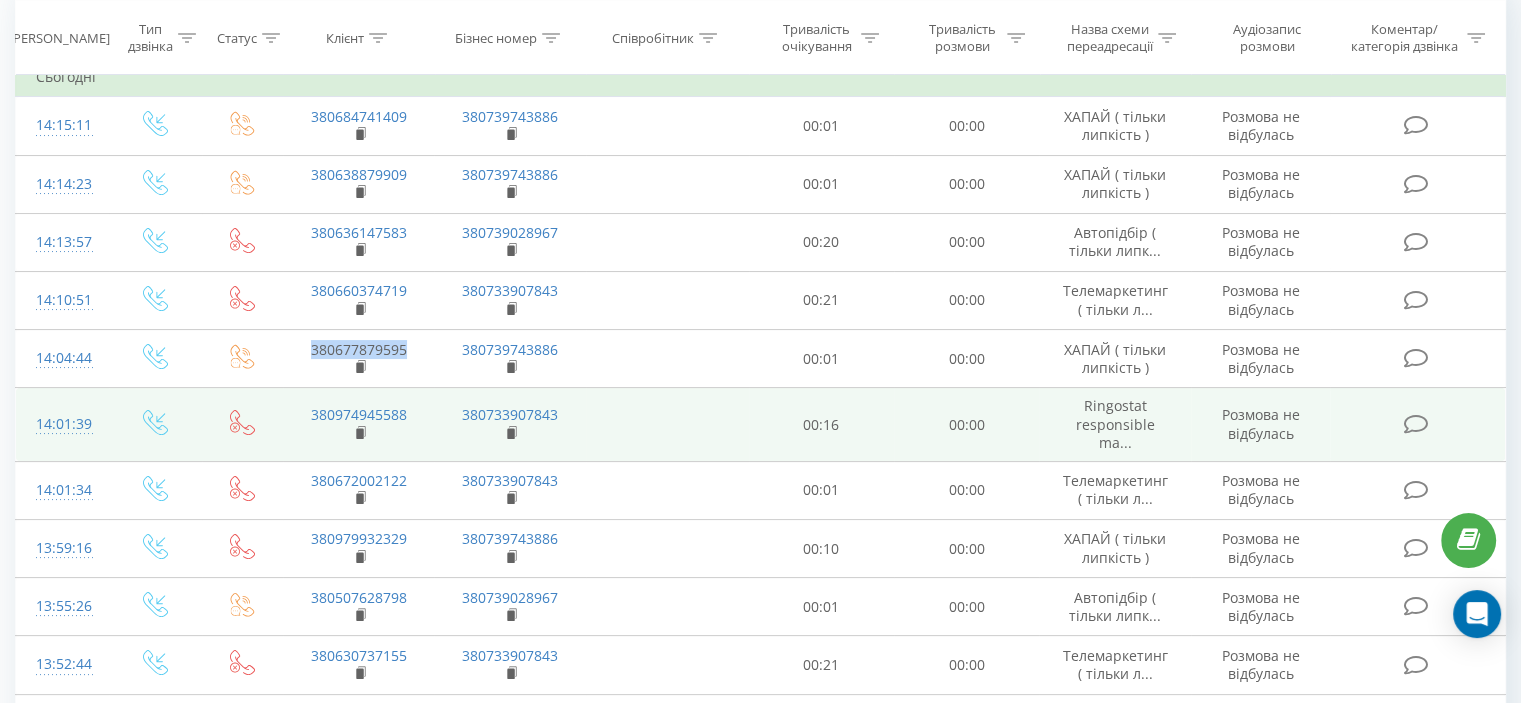 copy on "380677879595" 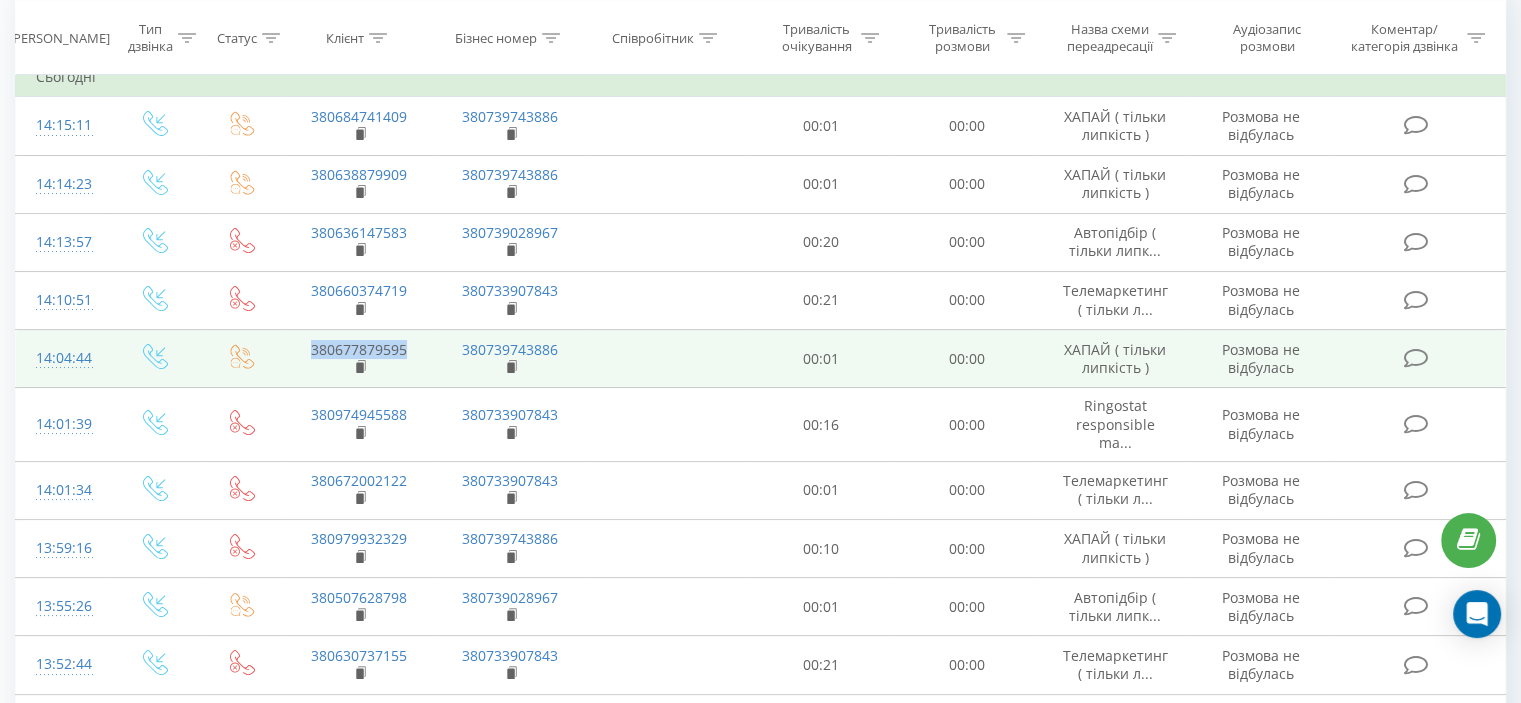 scroll, scrollTop: 102, scrollLeft: 0, axis: vertical 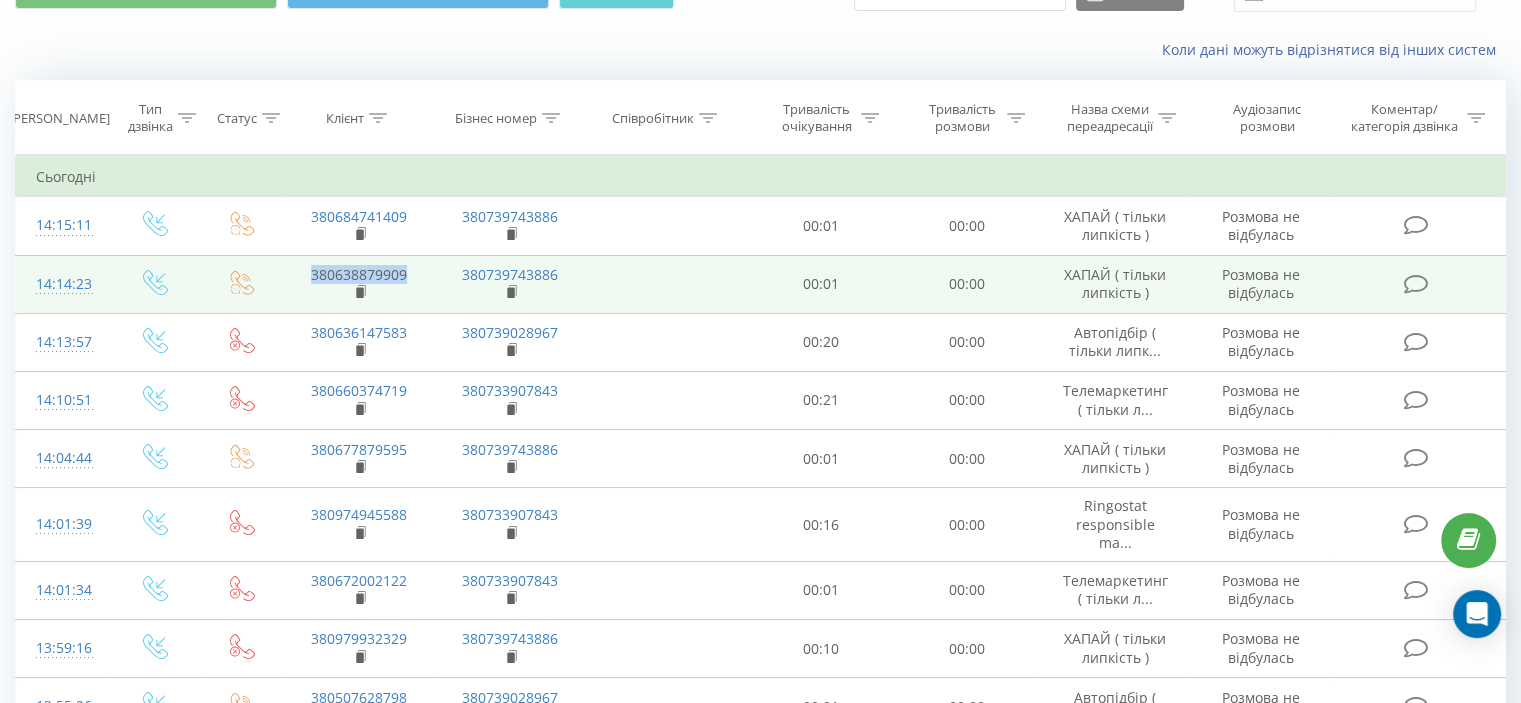 drag, startPoint x: 362, startPoint y: 269, endPoint x: 301, endPoint y: 267, distance: 61.03278 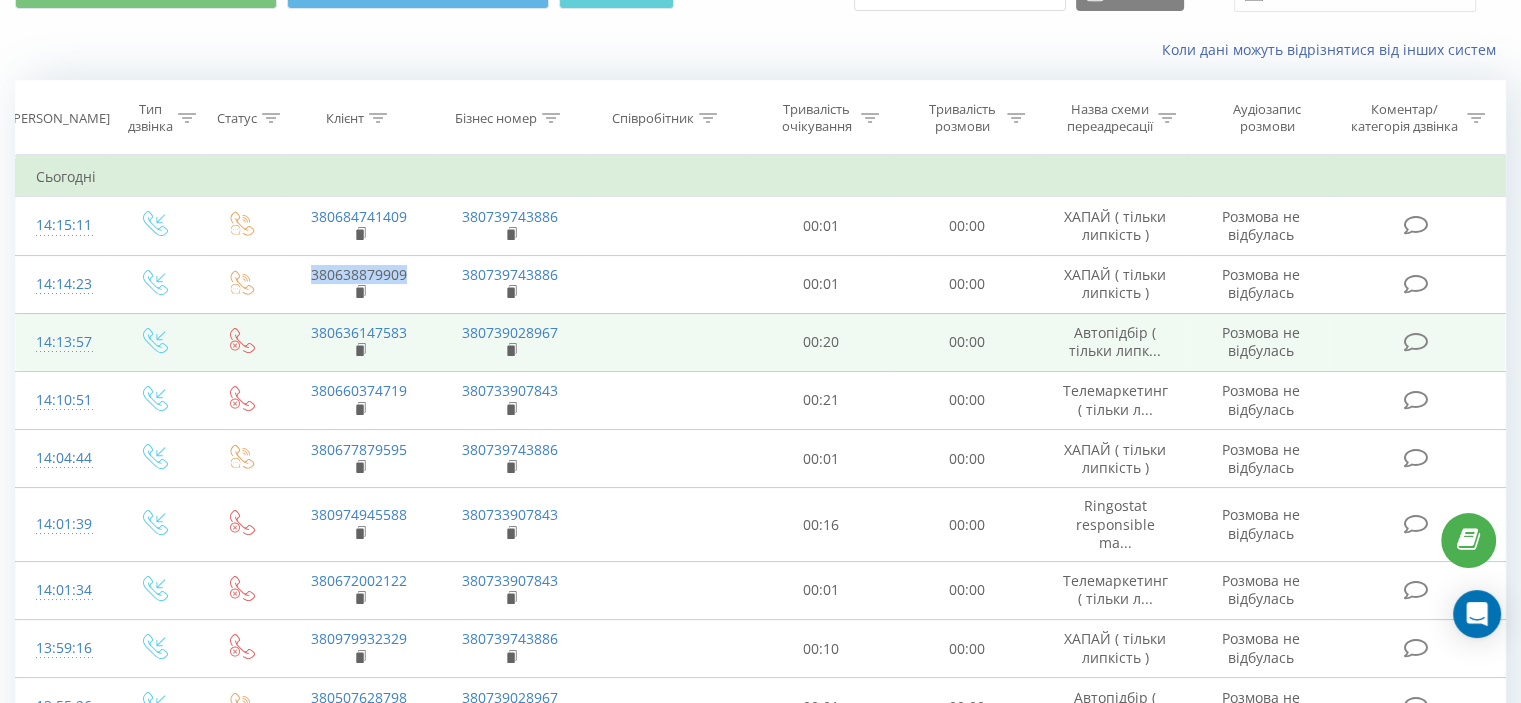 copy on "380638879909" 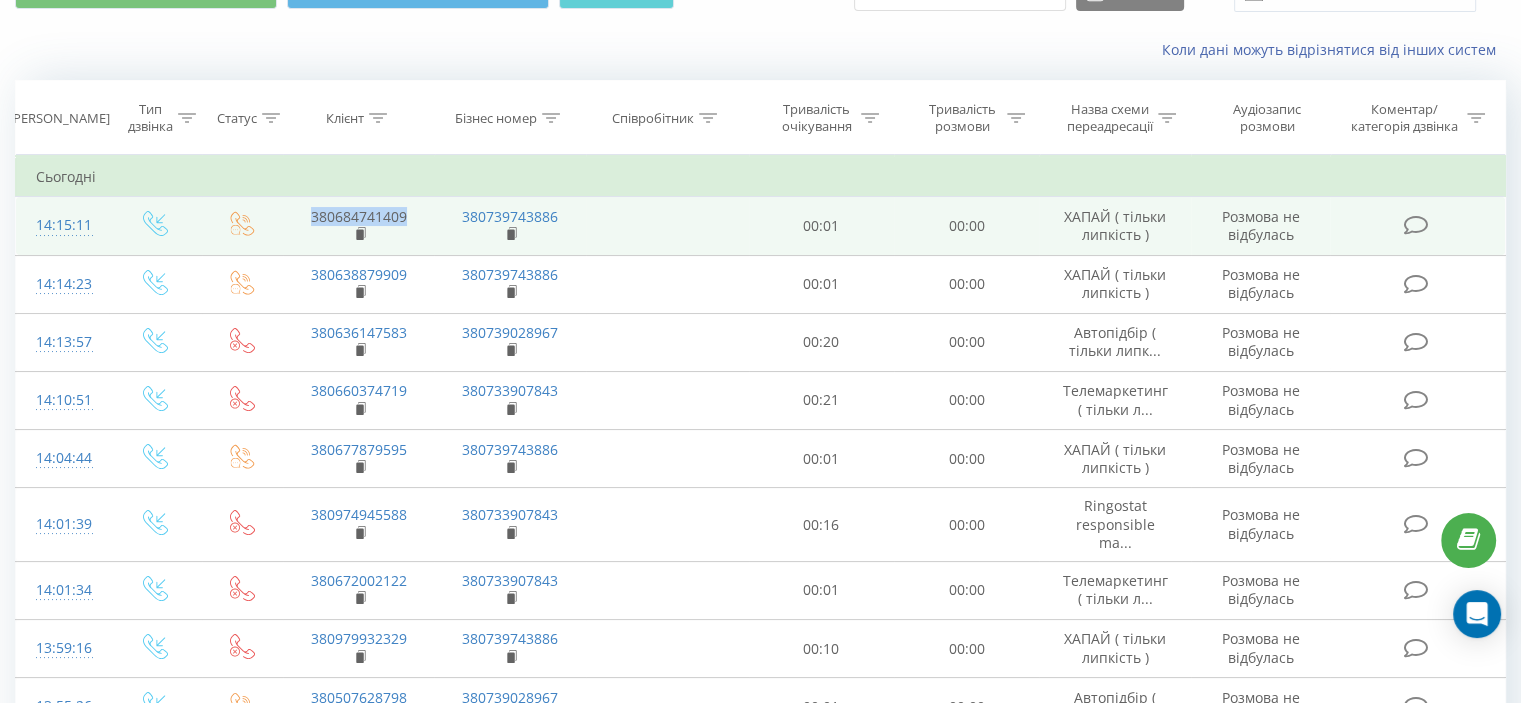 drag, startPoint x: 427, startPoint y: 220, endPoint x: 303, endPoint y: 219, distance: 124.004036 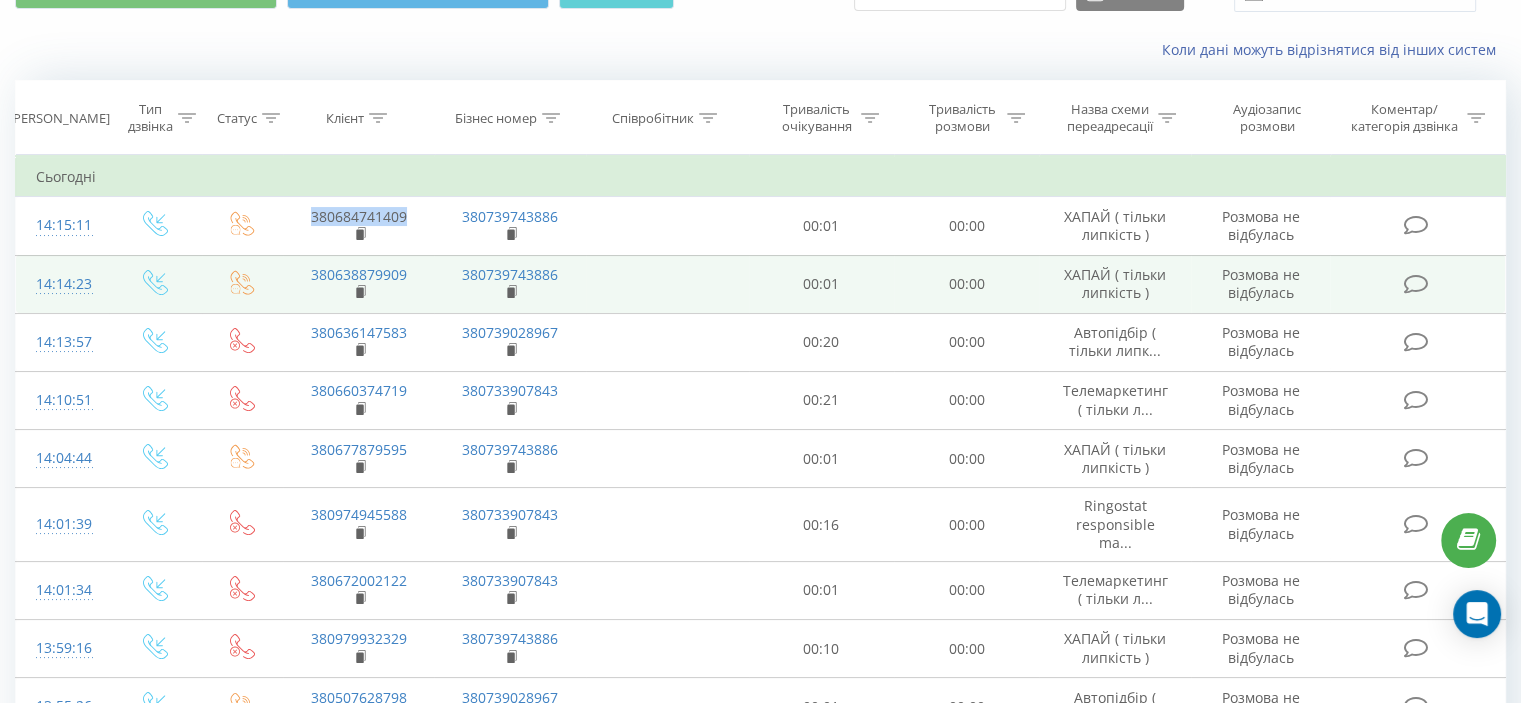 copy on "380684741409" 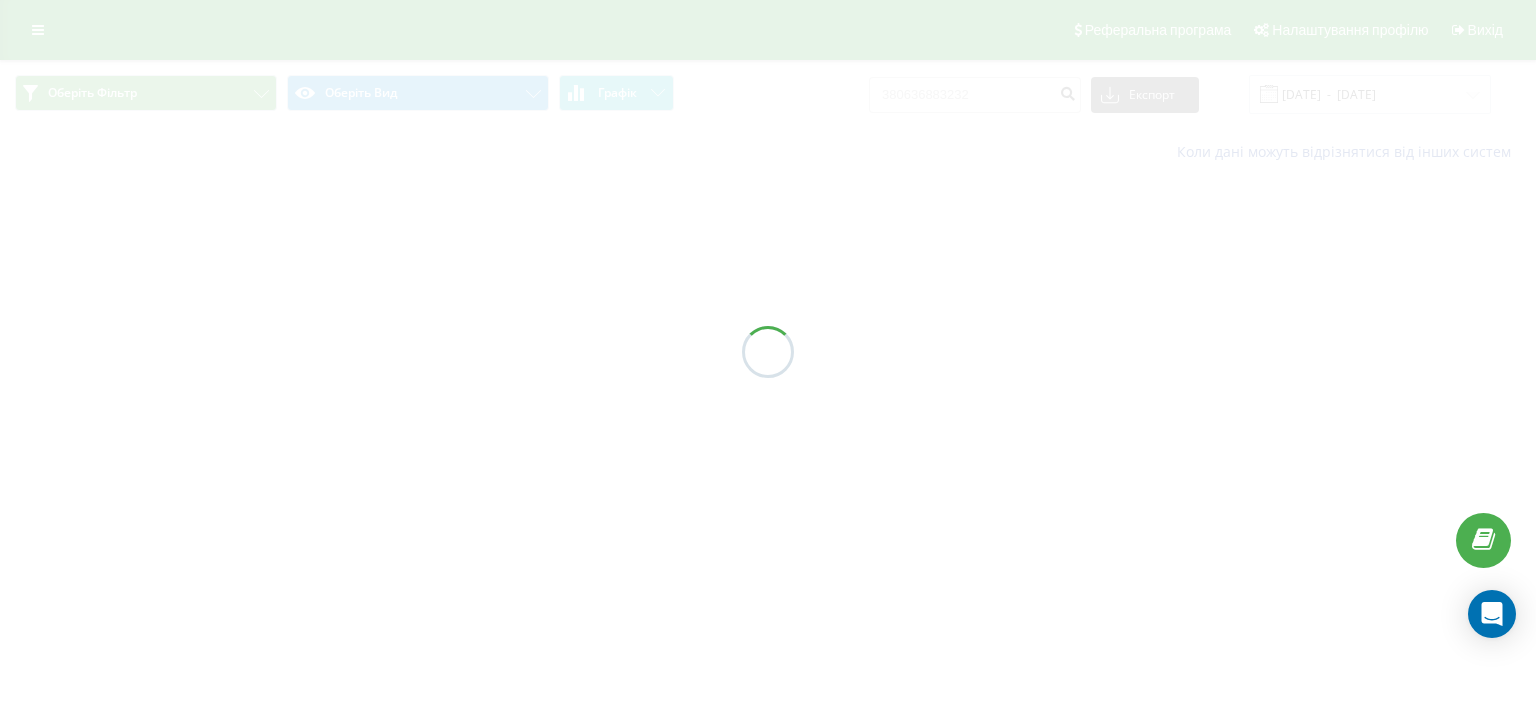scroll, scrollTop: 0, scrollLeft: 0, axis: both 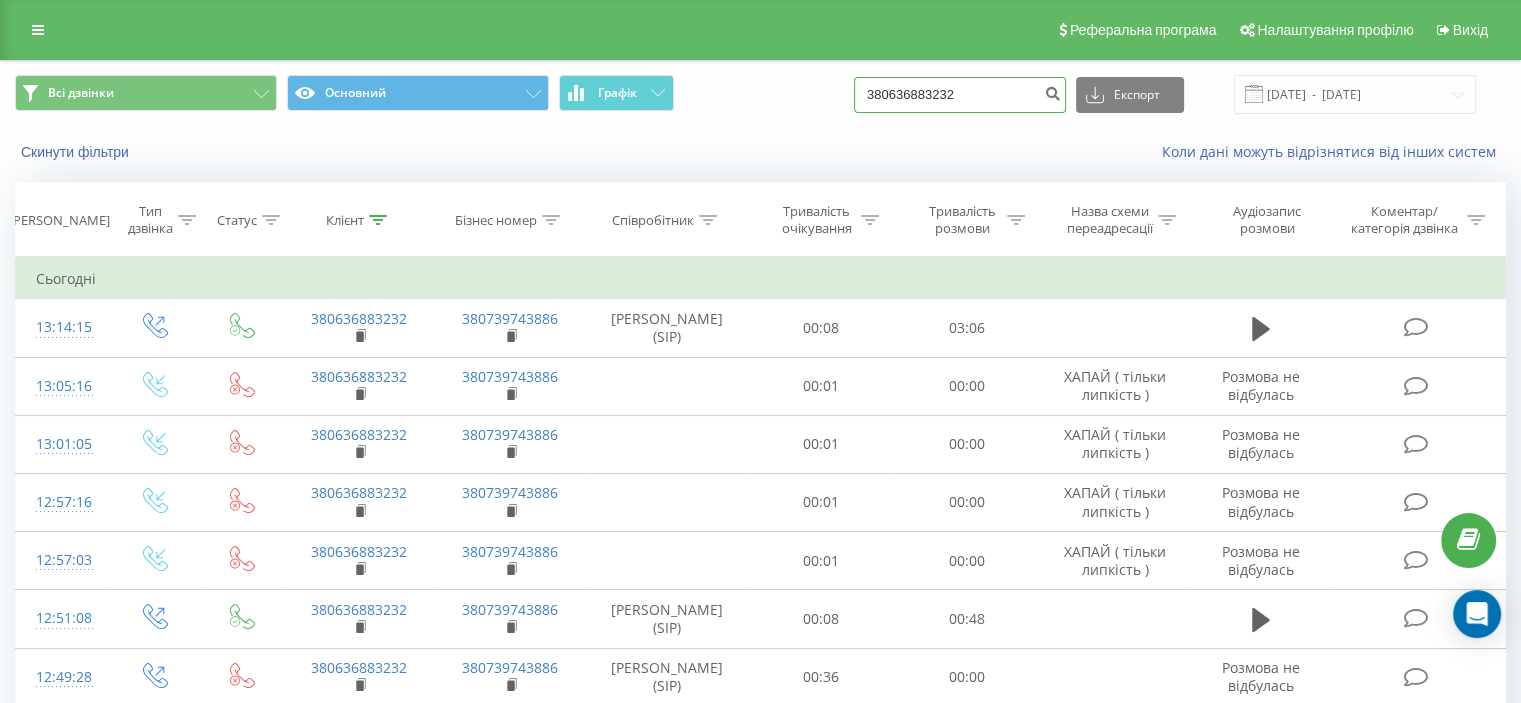 drag, startPoint x: 976, startPoint y: 100, endPoint x: 851, endPoint y: 111, distance: 125.48307 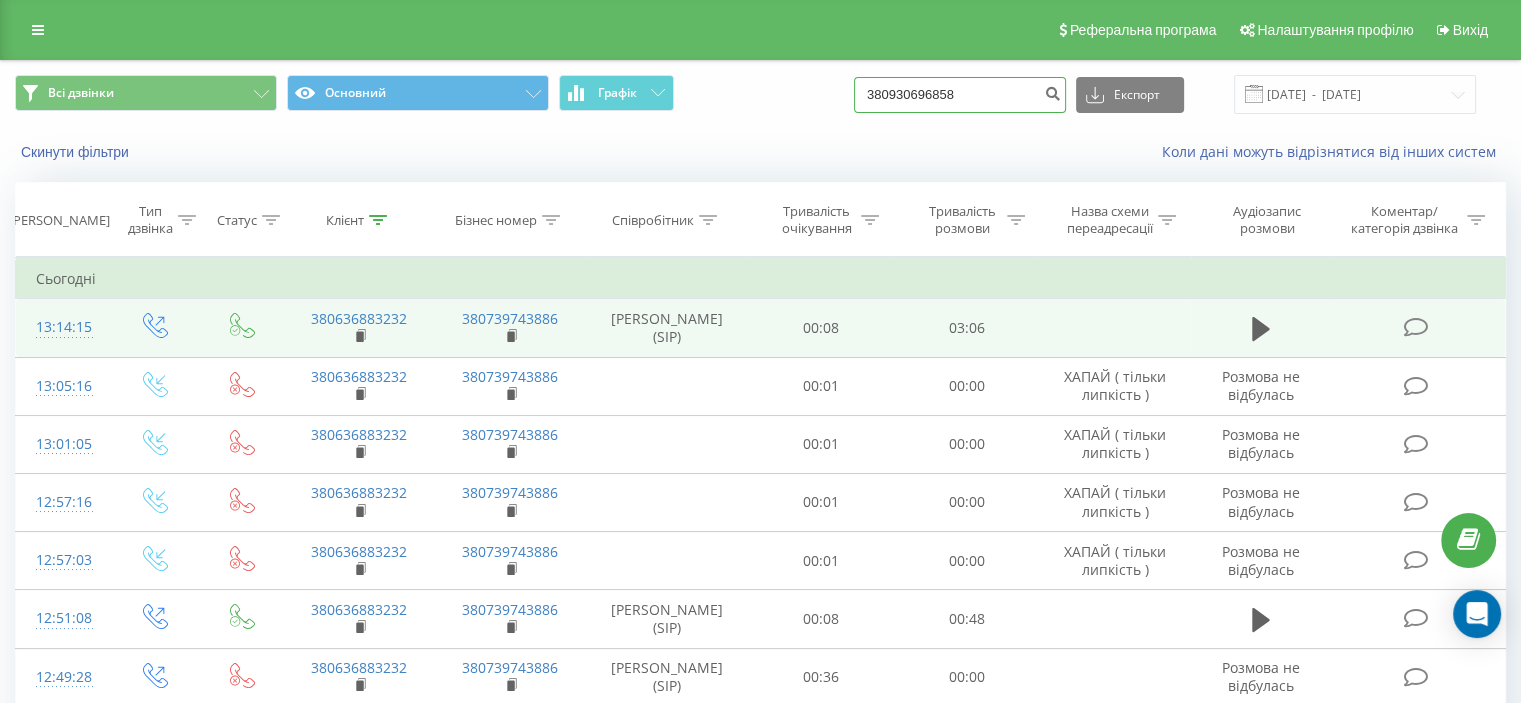type on "380930696858" 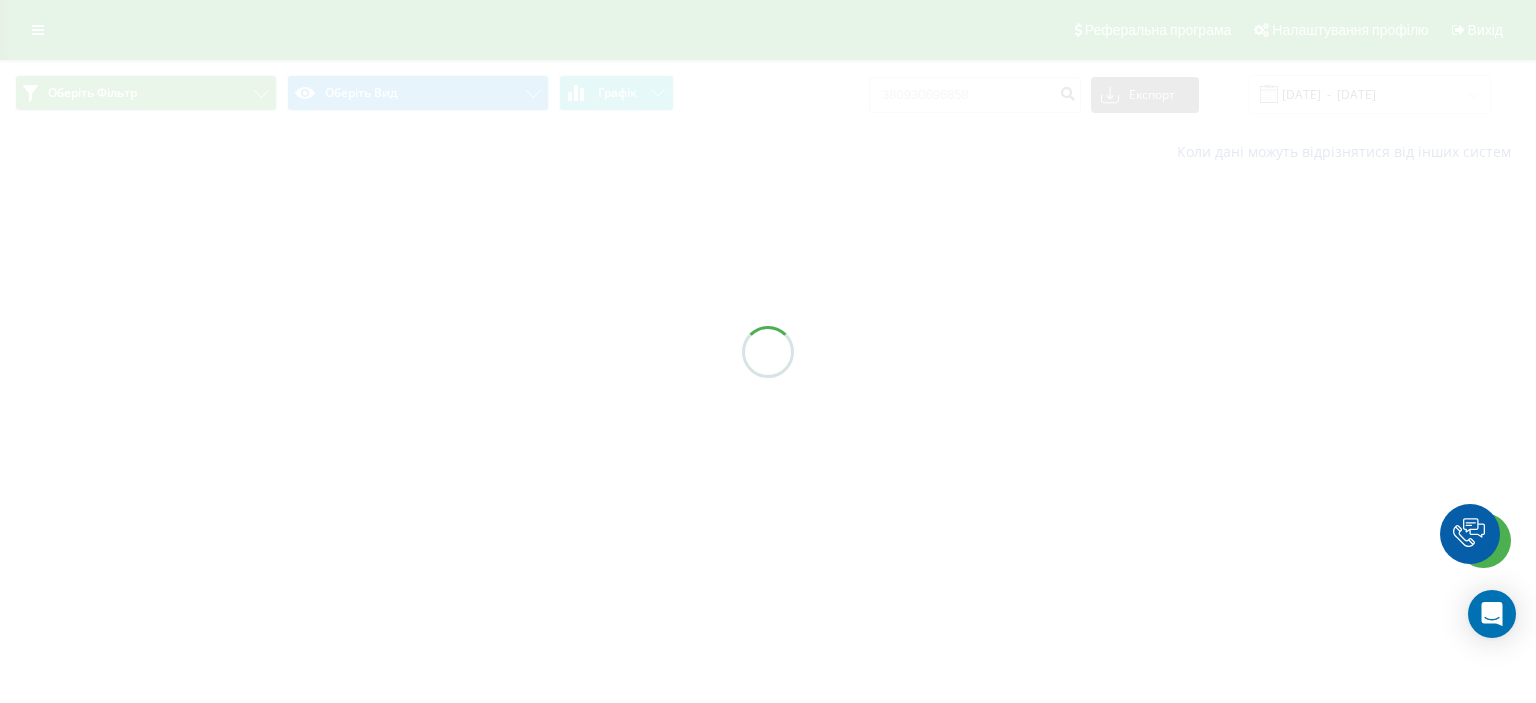 scroll, scrollTop: 0, scrollLeft: 0, axis: both 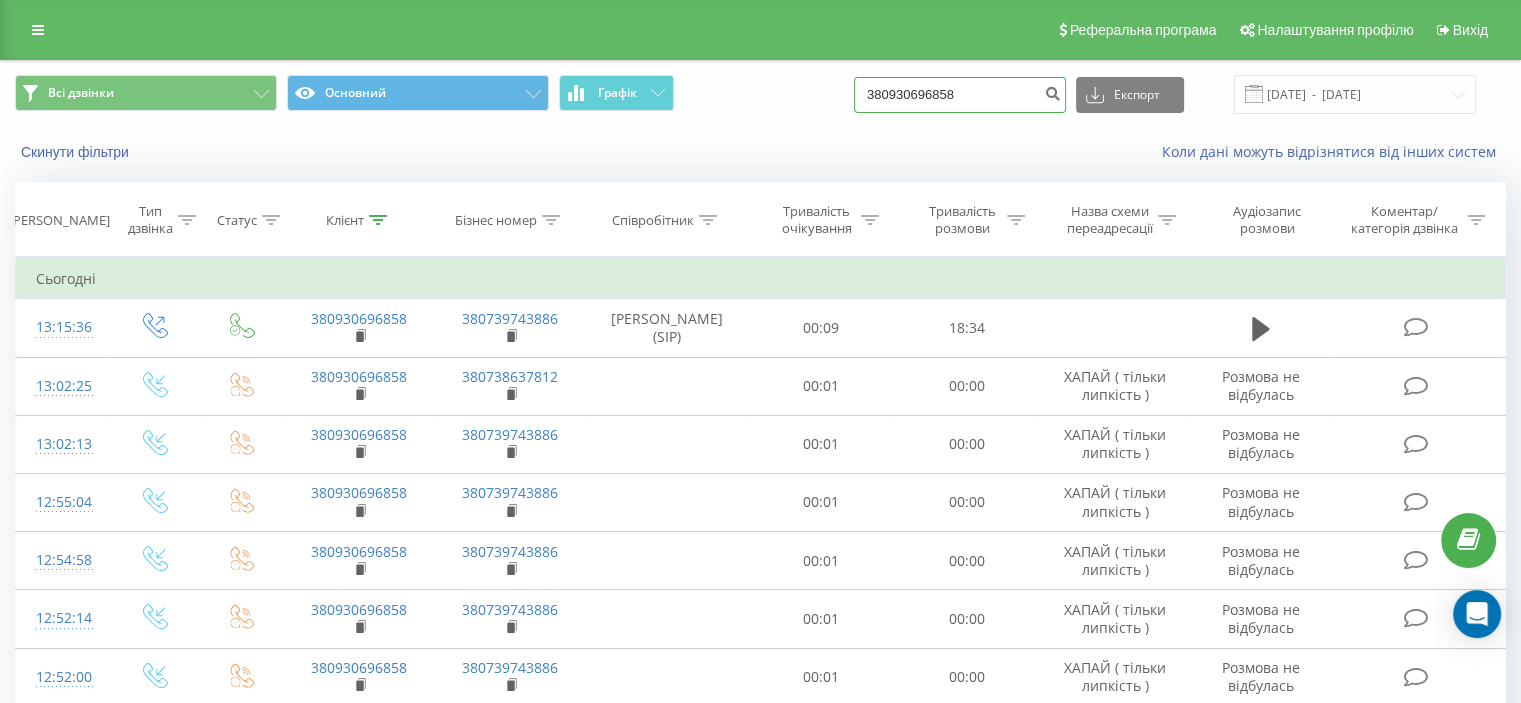 drag, startPoint x: 988, startPoint y: 99, endPoint x: 840, endPoint y: 106, distance: 148.16545 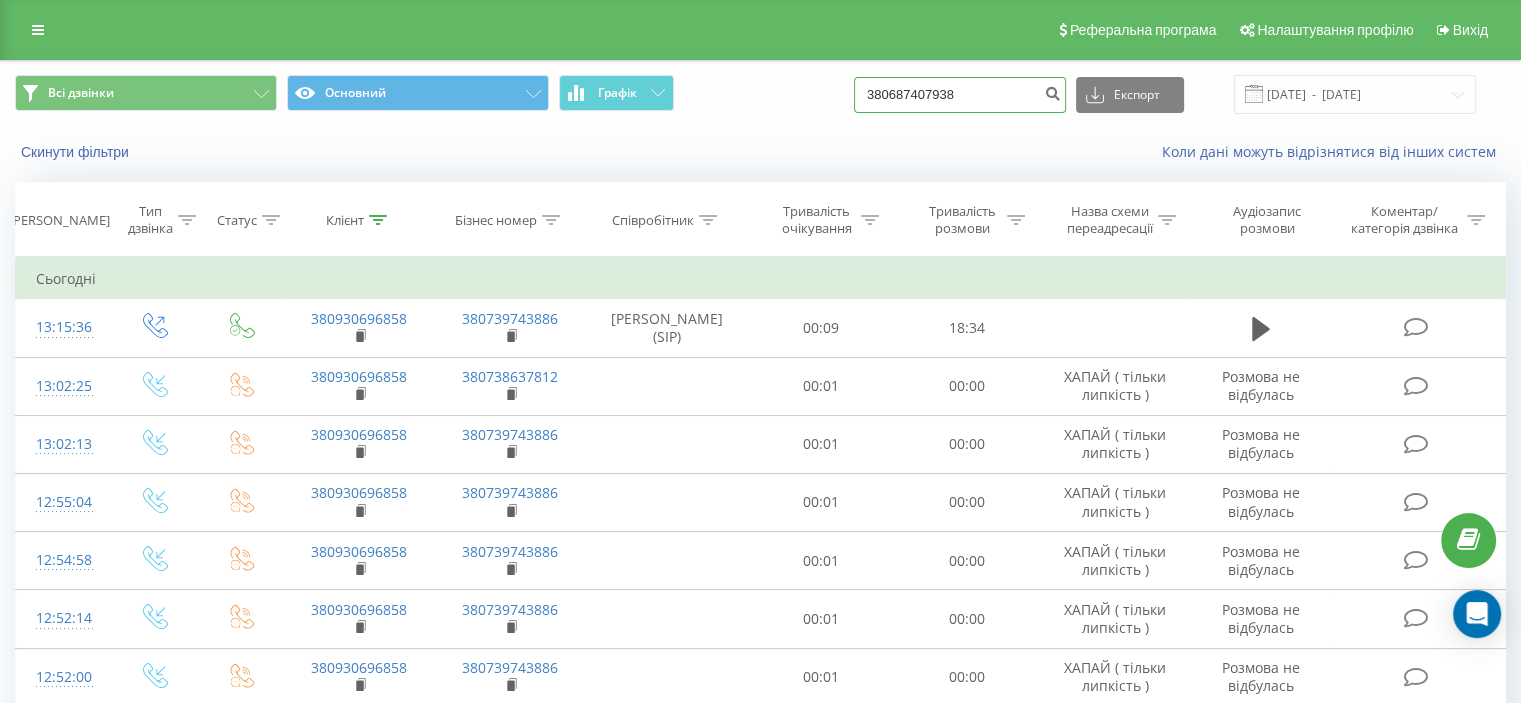 type on "380687407938" 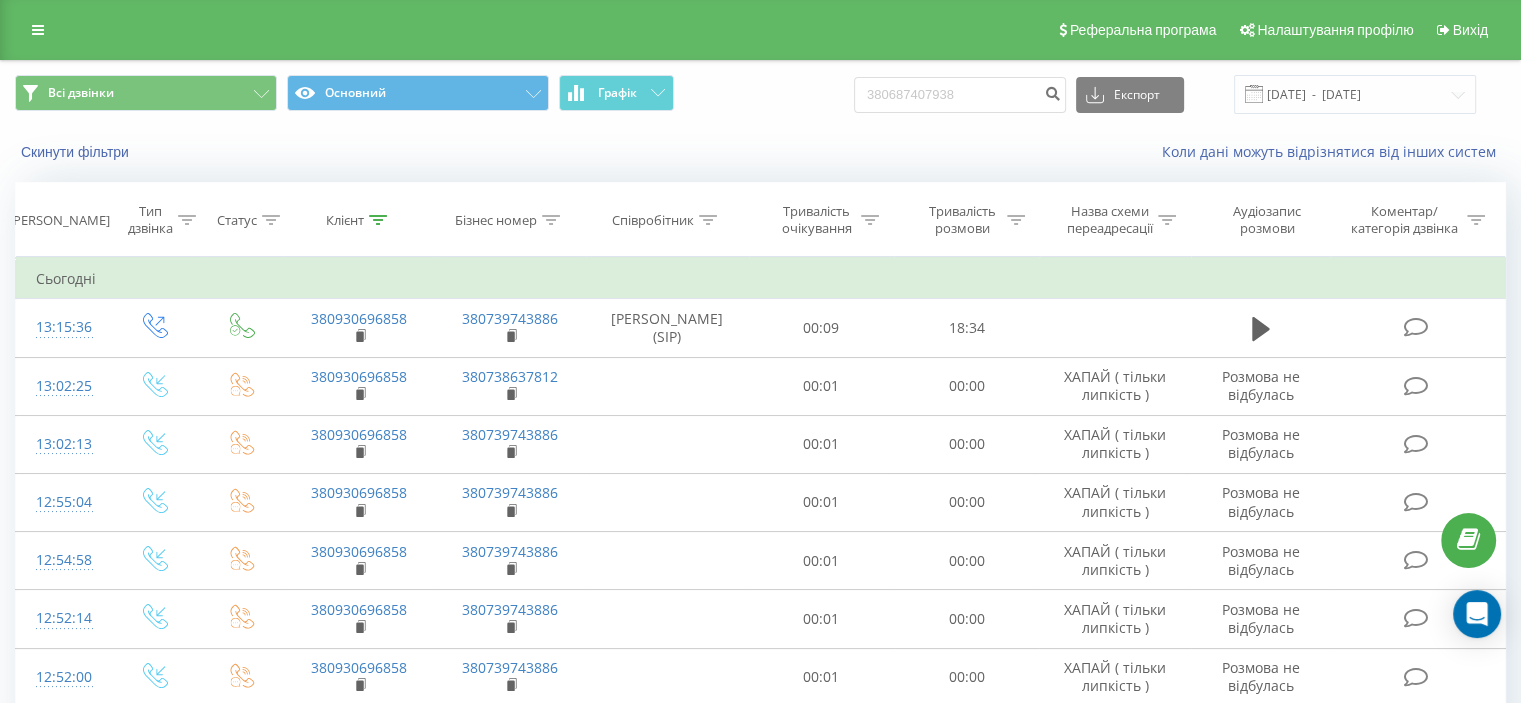 click on "Всі дзвінки Основний Графік 380687407938 Експорт .csv .xls .xlsx [DATE]  -  [DATE]" at bounding box center [760, 94] 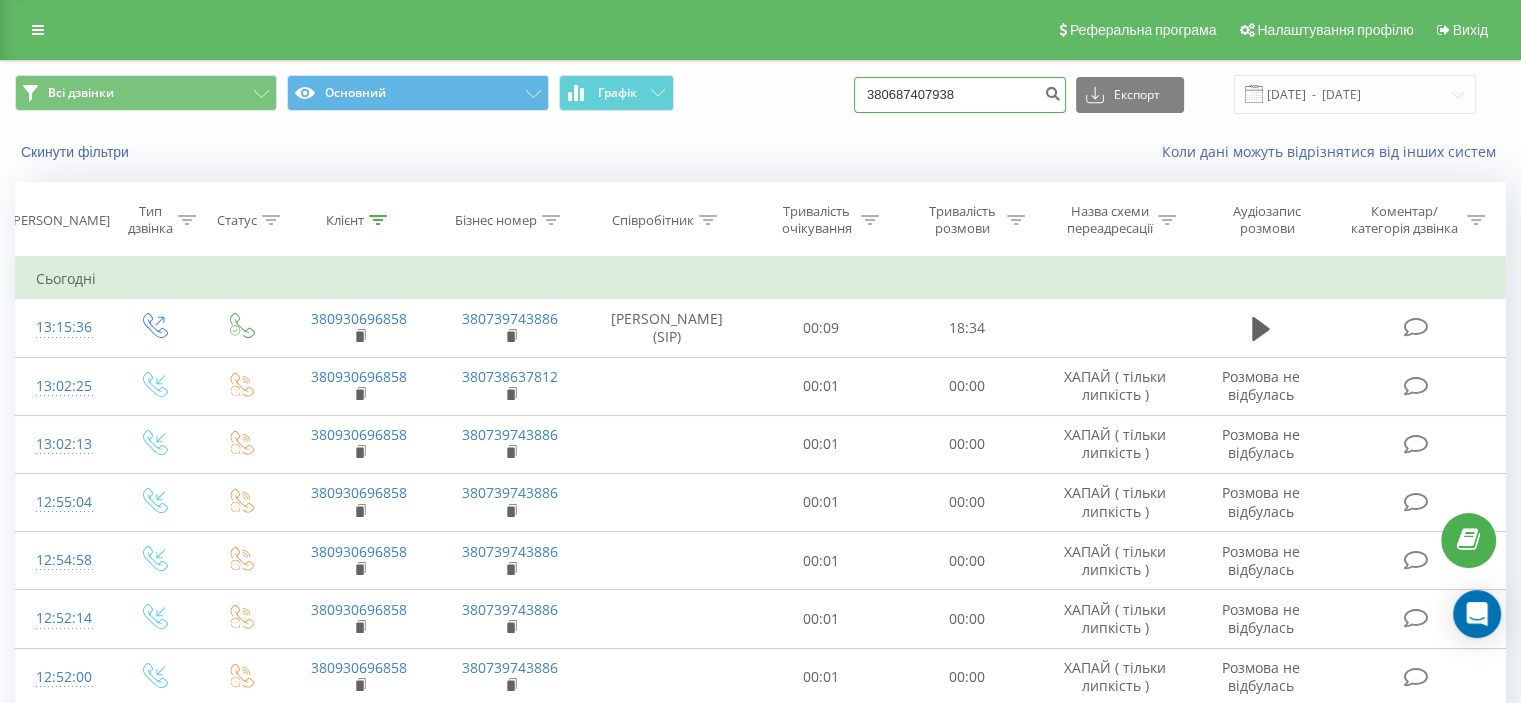 click on "380687407938" at bounding box center [960, 95] 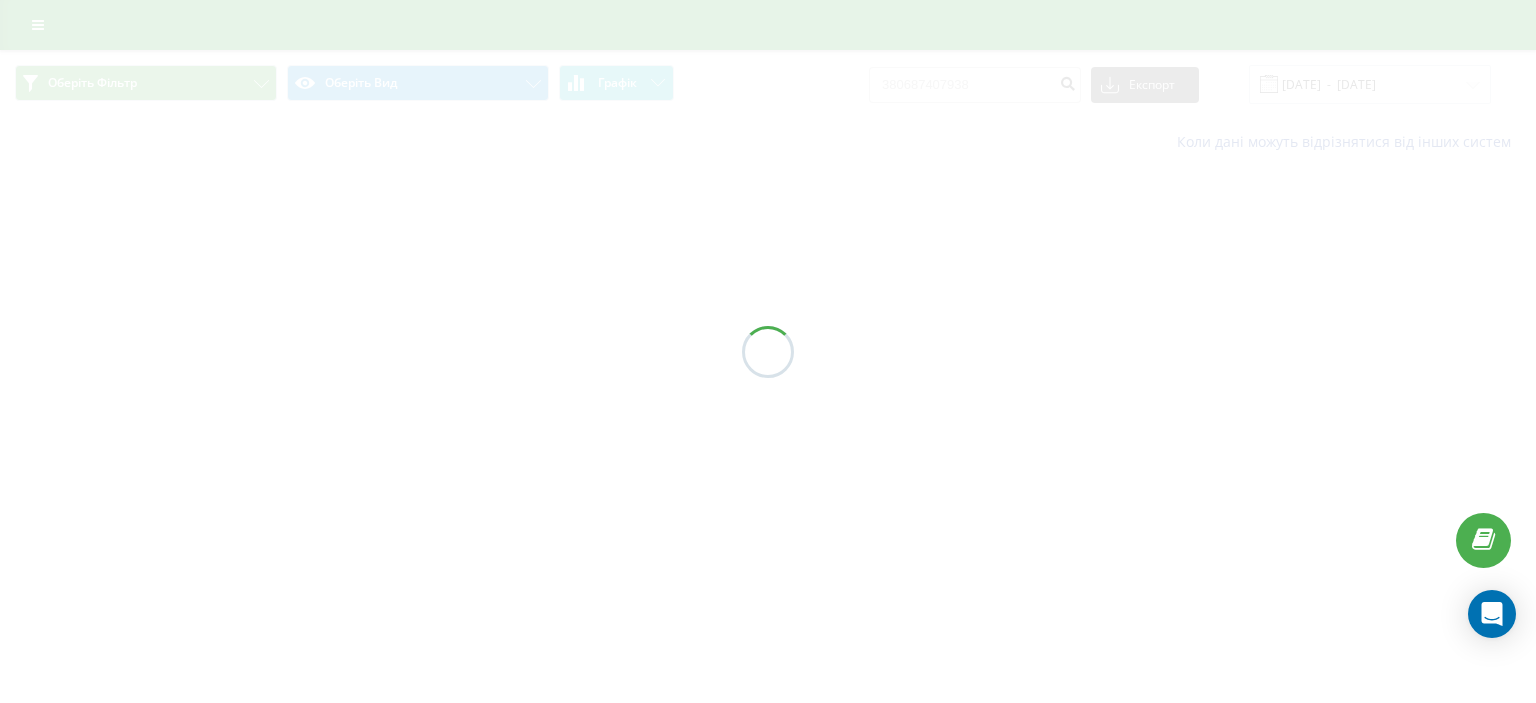 scroll, scrollTop: 0, scrollLeft: 0, axis: both 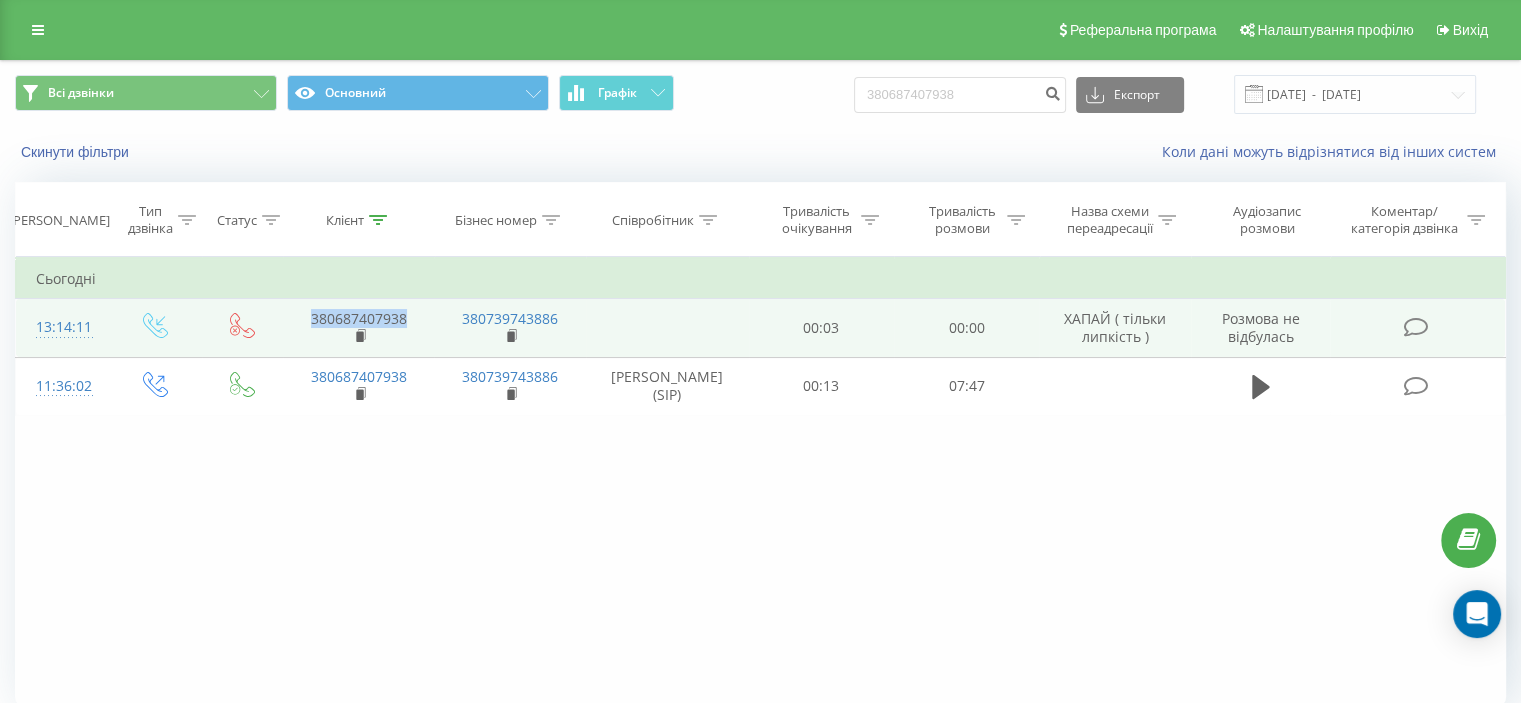 drag, startPoint x: 421, startPoint y: 323, endPoint x: 304, endPoint y: 322, distance: 117.00427 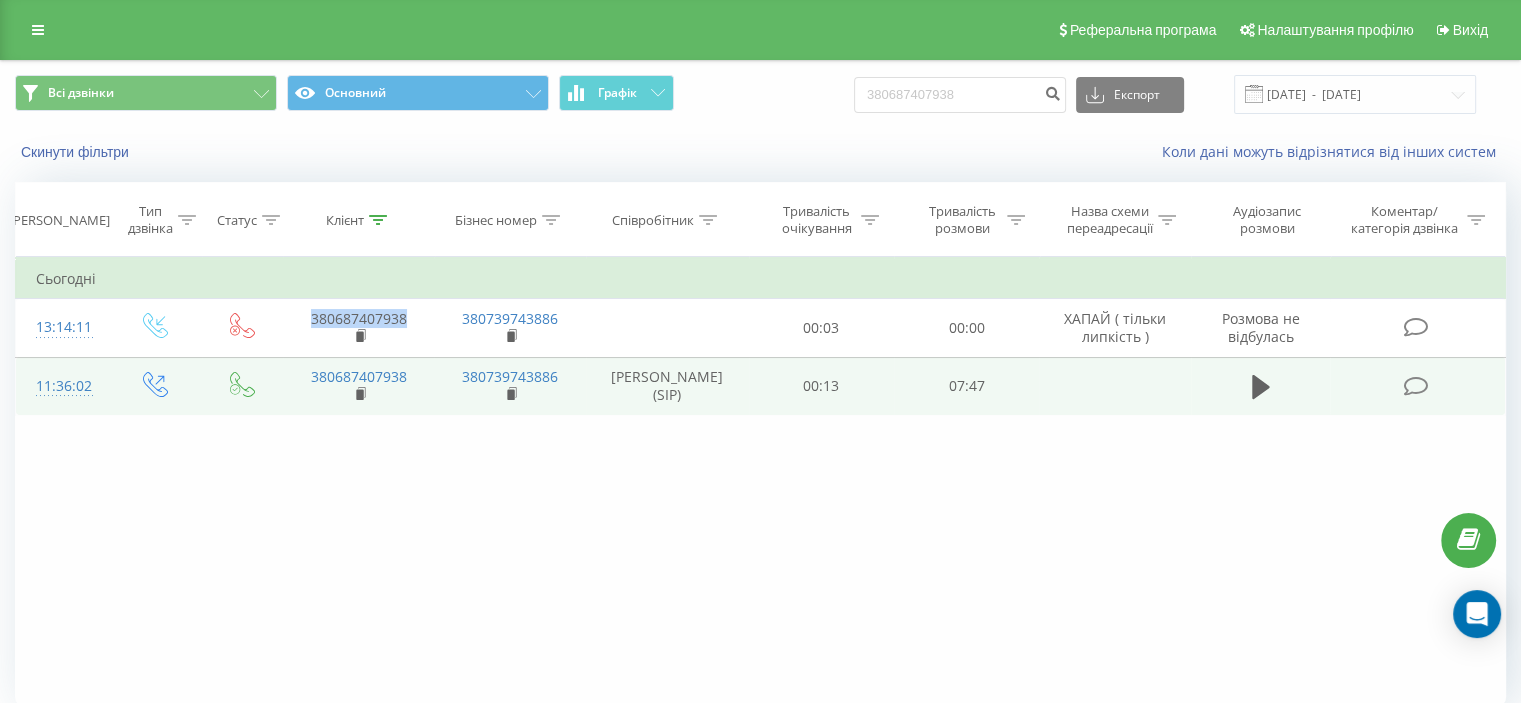 copy on "380687407938" 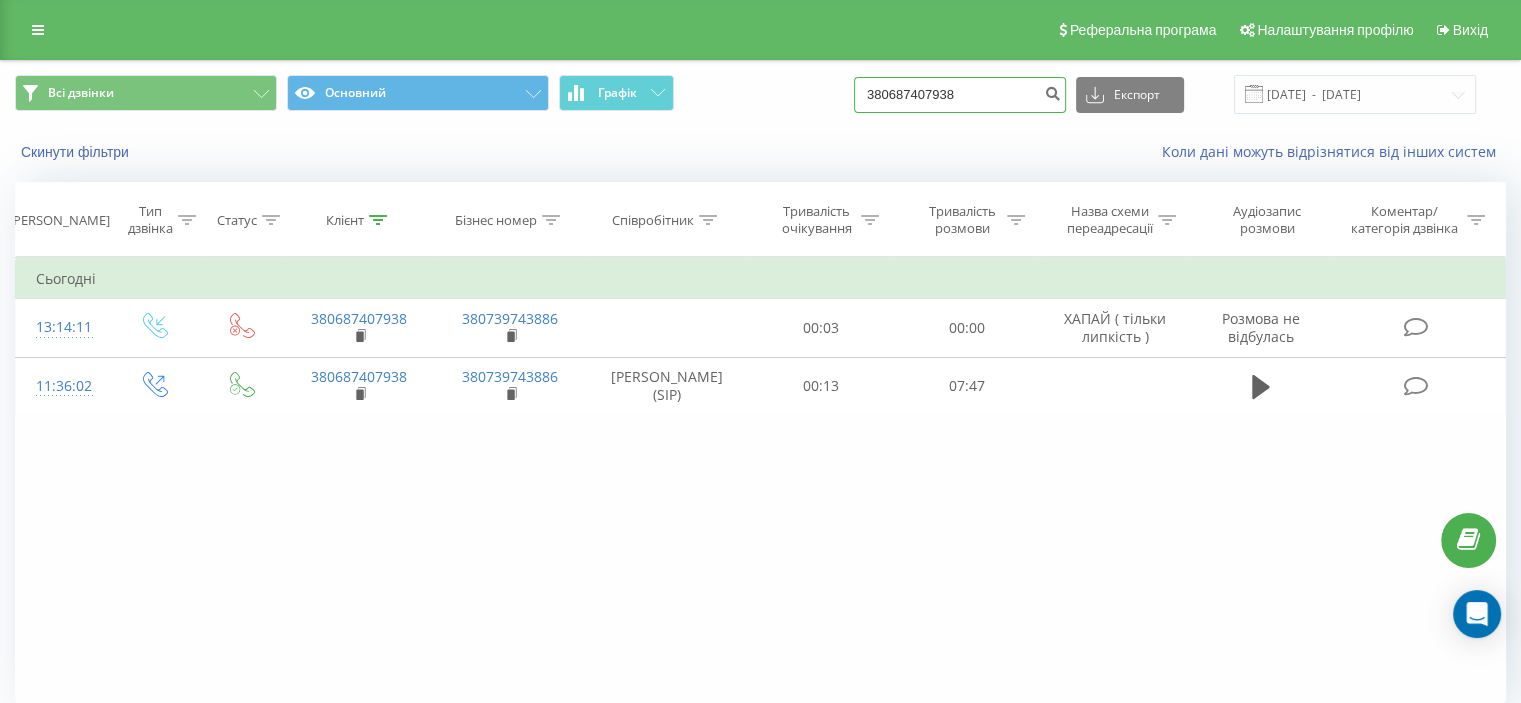click on "Всі дзвінки Основний Графік 380687407938 Експорт .csv .xls .xlsx 14.04.2025  -  14.07.2025" at bounding box center (760, 94) 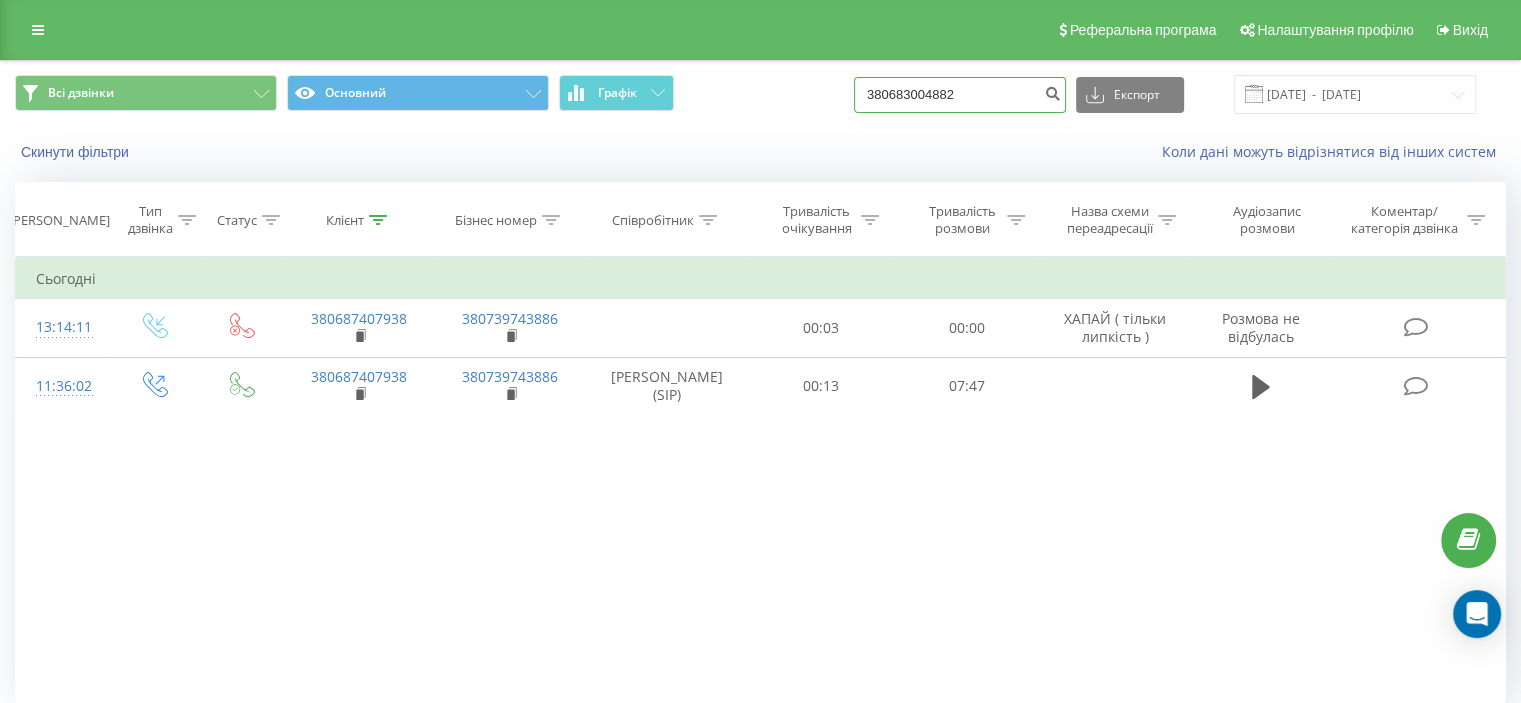 type on "380683004882" 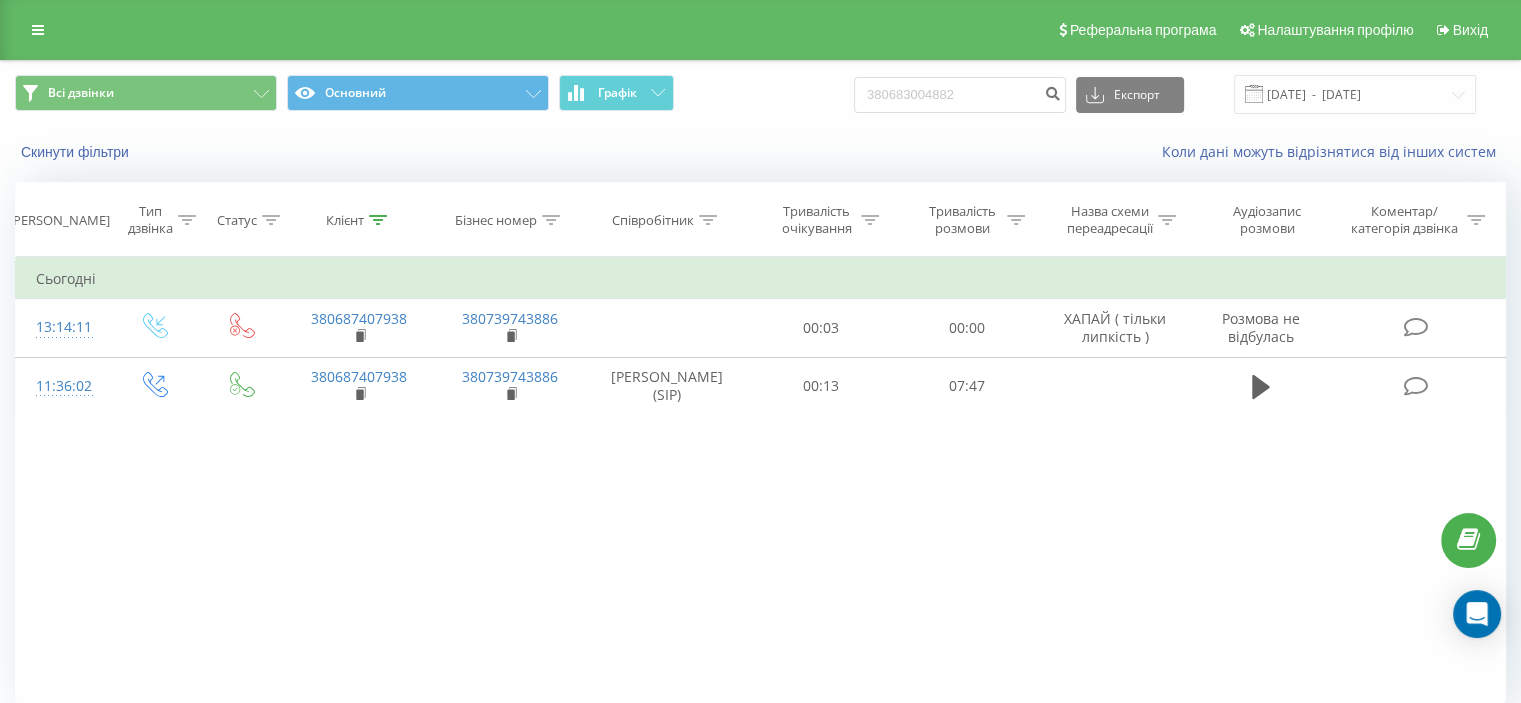 click on "Всі дзвінки Основний Графік 380683004882 Експорт .csv .xls .xlsx [DATE]  -  [DATE]" at bounding box center [760, 94] 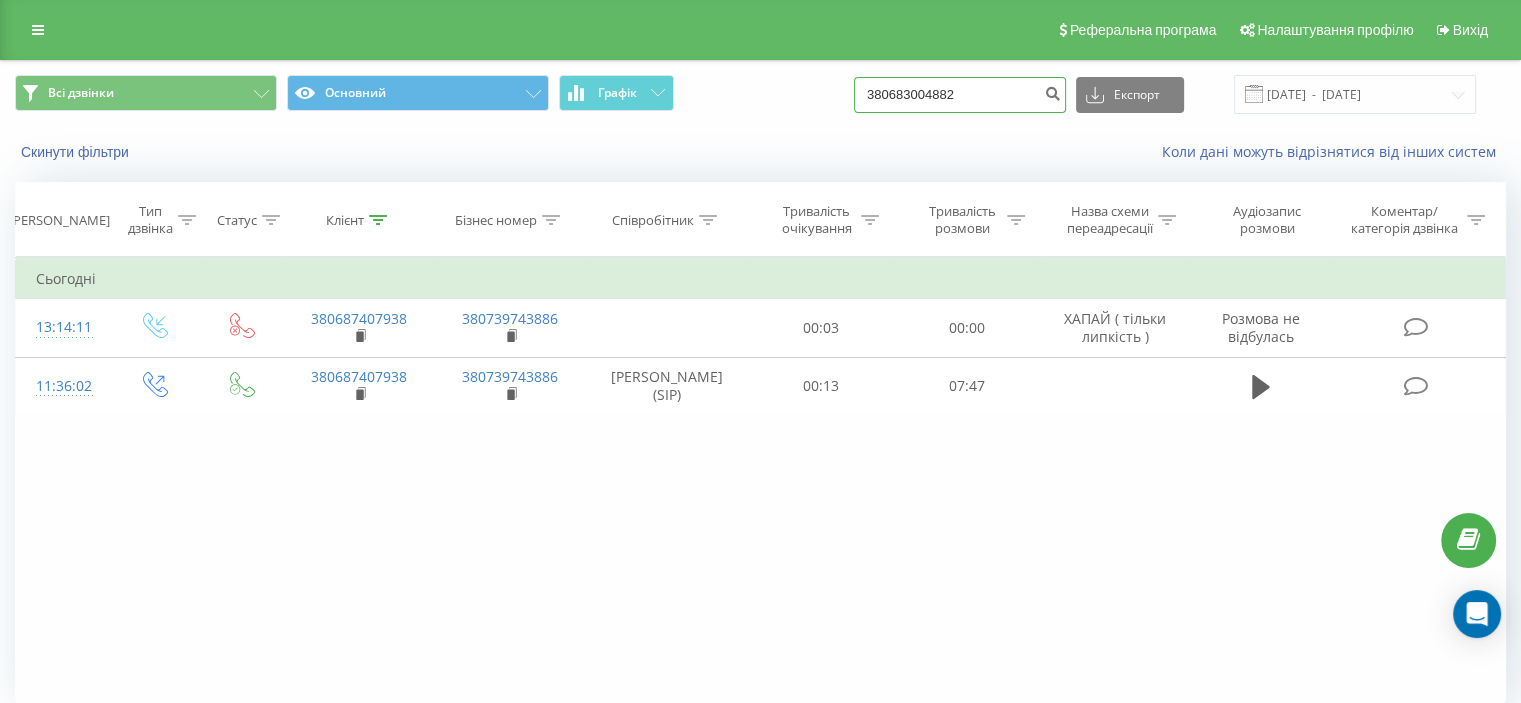 click on "380683004882" at bounding box center [960, 95] 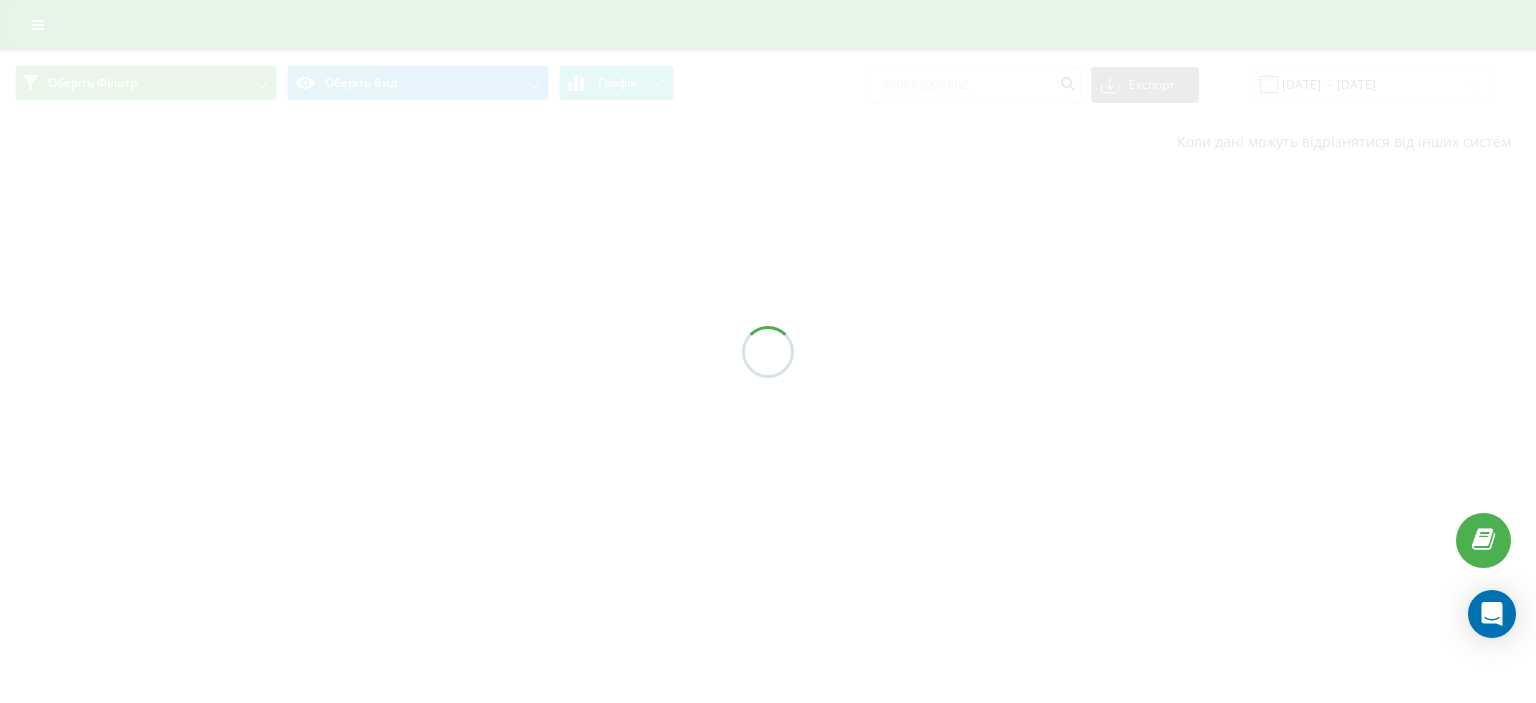 scroll, scrollTop: 0, scrollLeft: 0, axis: both 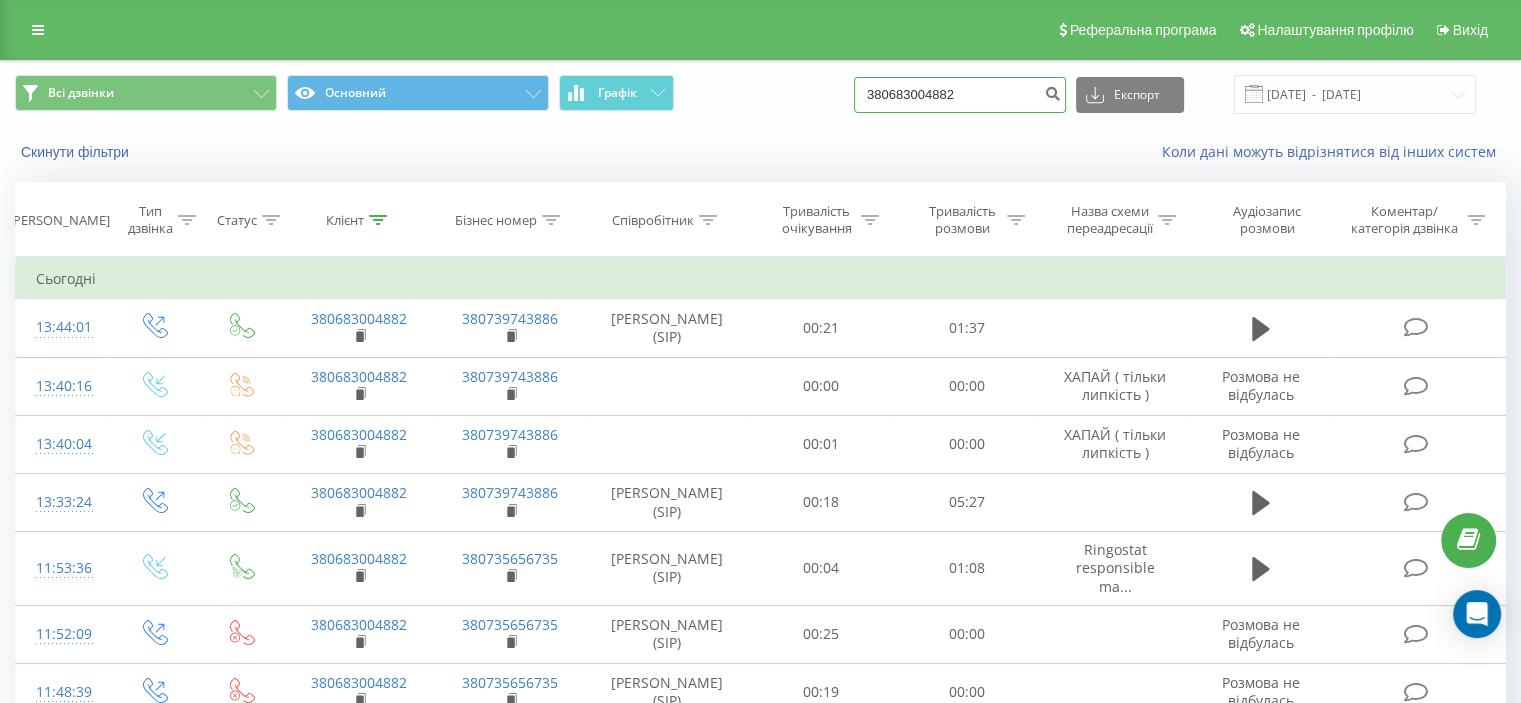 drag, startPoint x: 1003, startPoint y: 101, endPoint x: 851, endPoint y: 110, distance: 152.26622 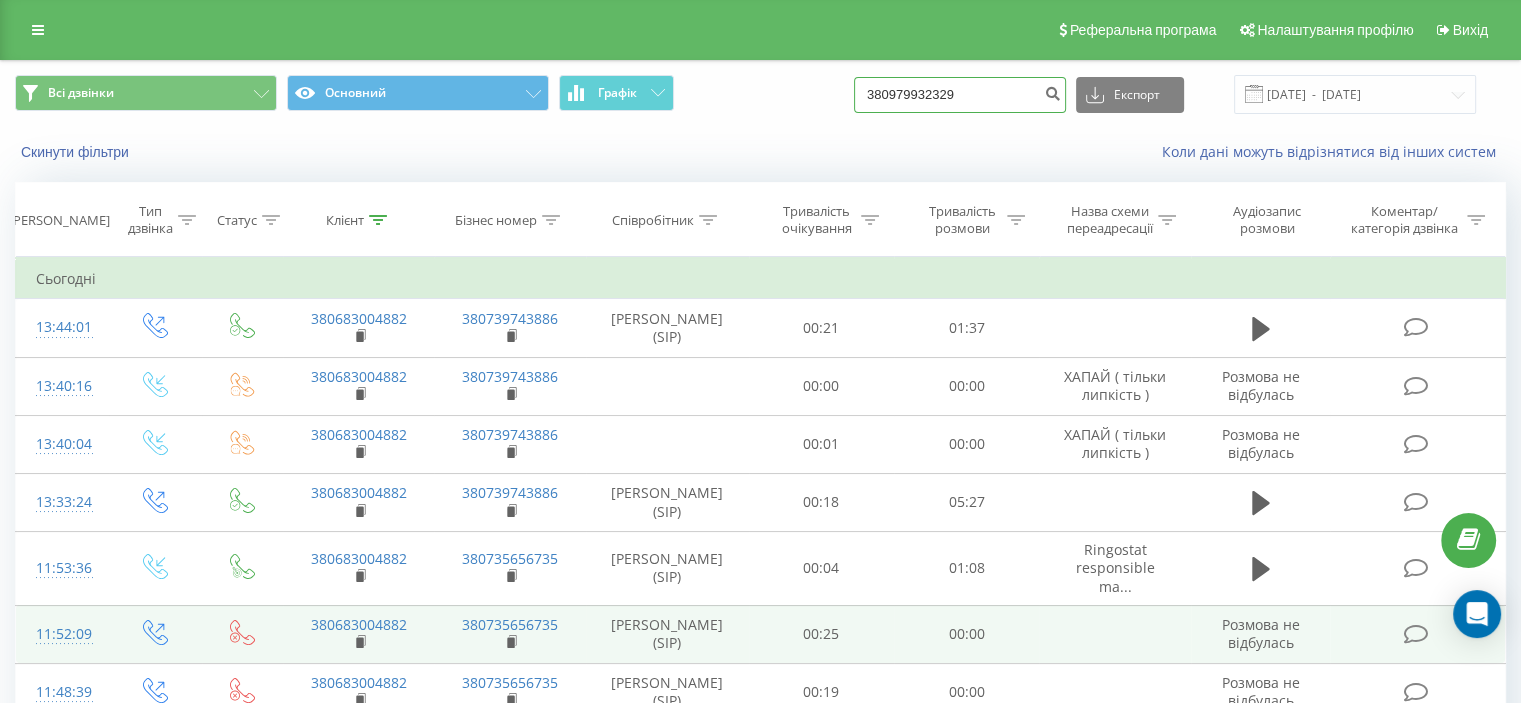 type on "380979932329" 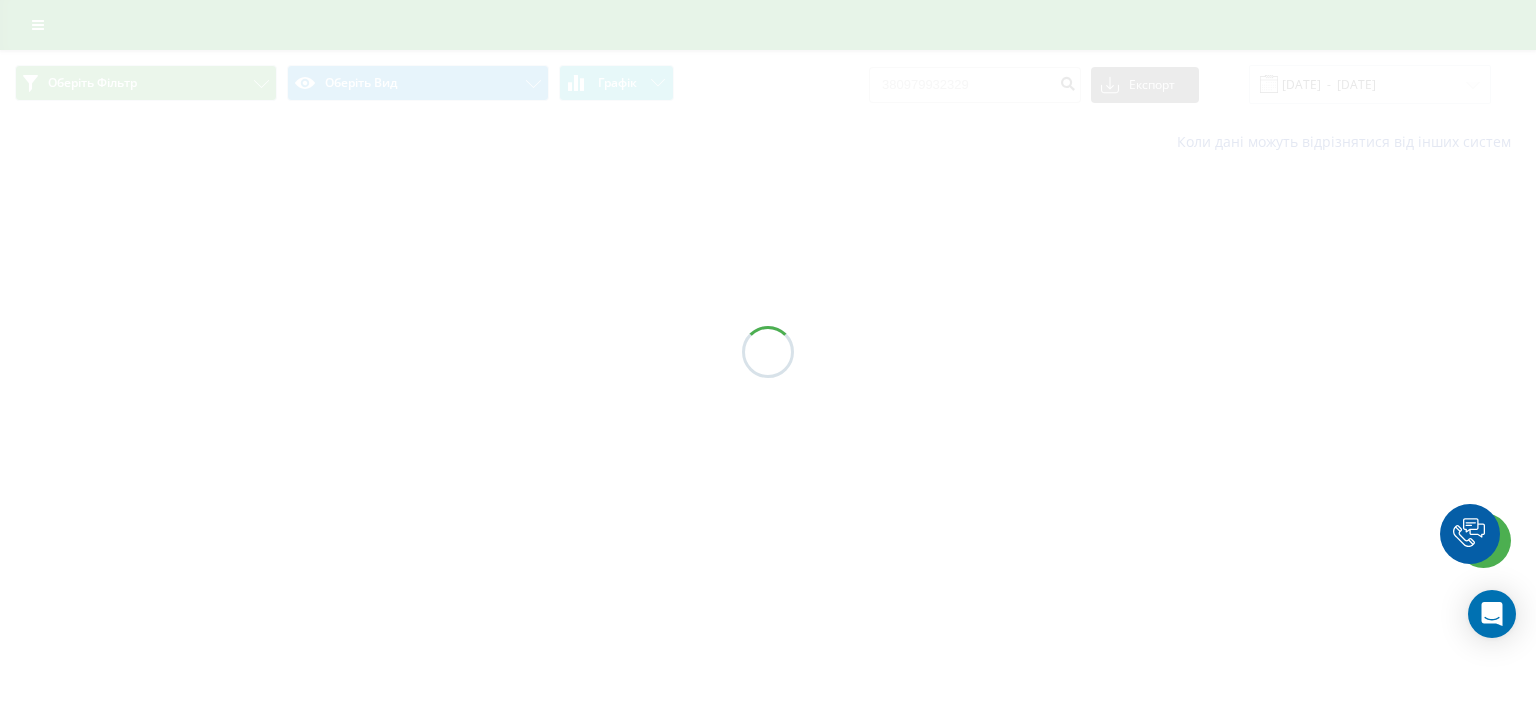 scroll, scrollTop: 0, scrollLeft: 0, axis: both 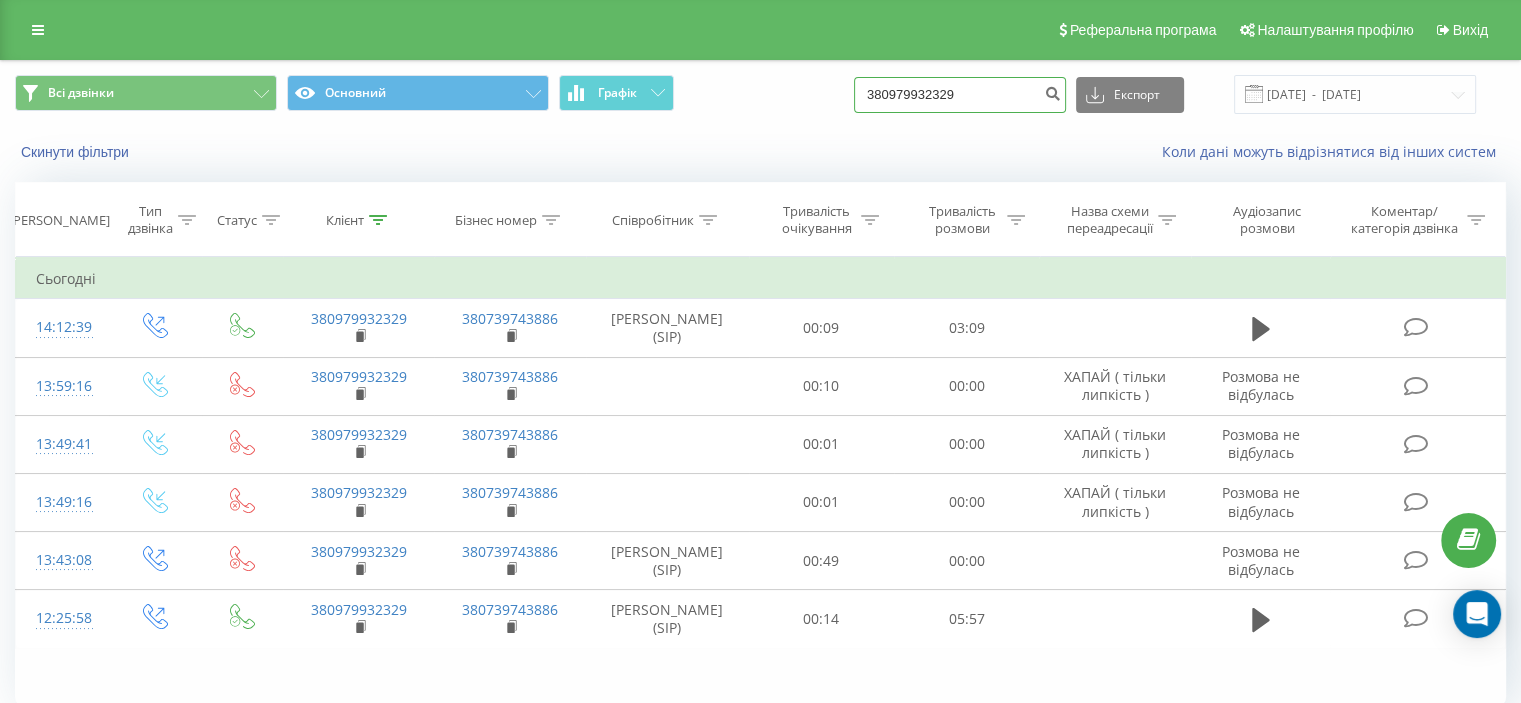 drag, startPoint x: 938, startPoint y: 97, endPoint x: 856, endPoint y: 102, distance: 82.1523 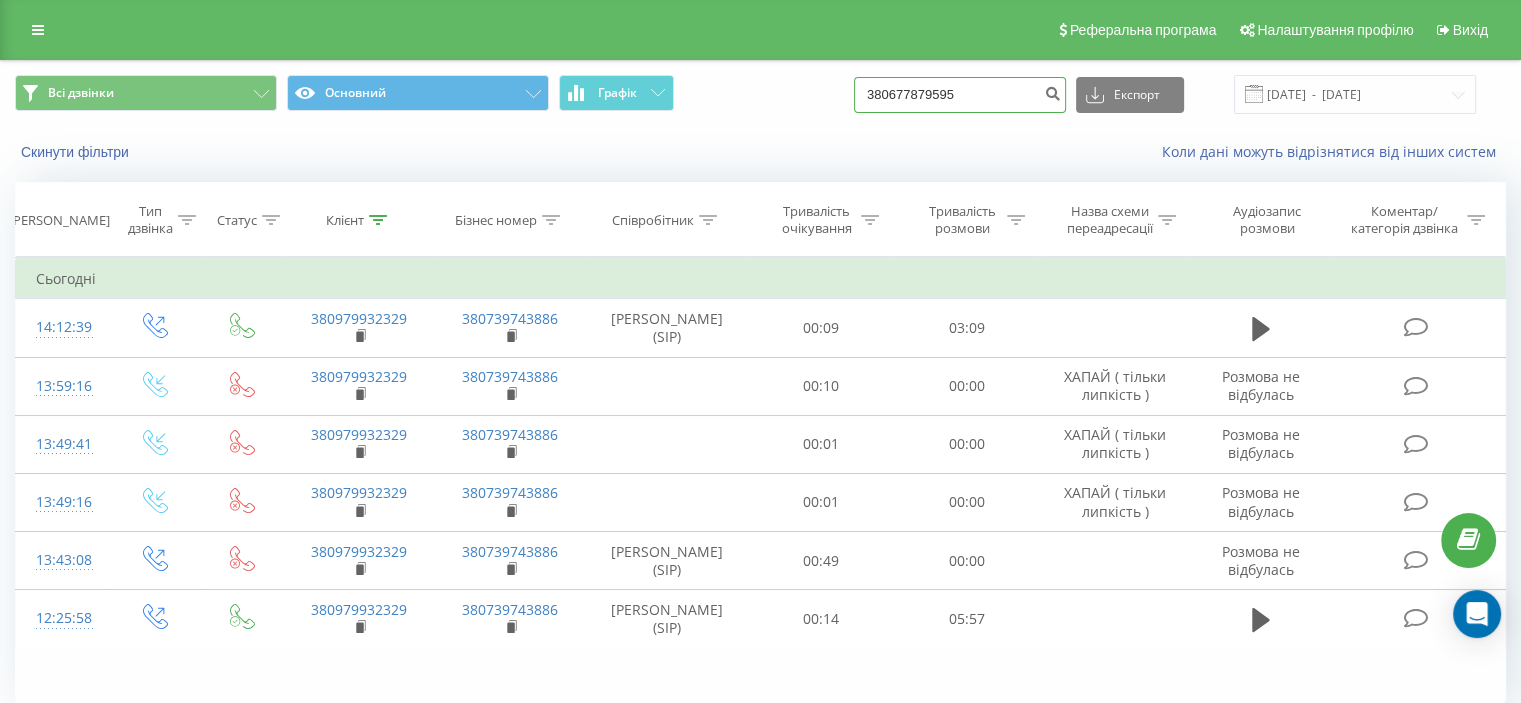 type on "380677879595" 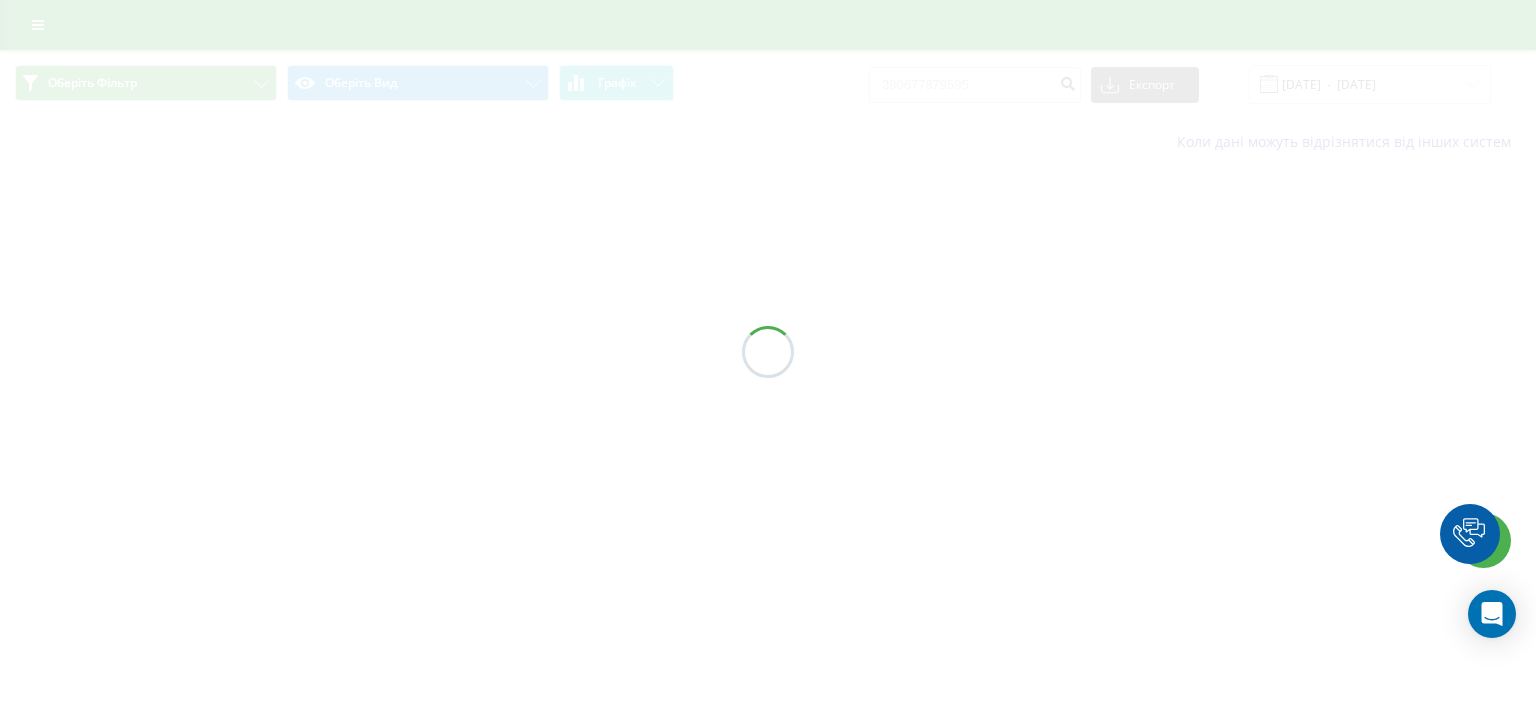 scroll, scrollTop: 0, scrollLeft: 0, axis: both 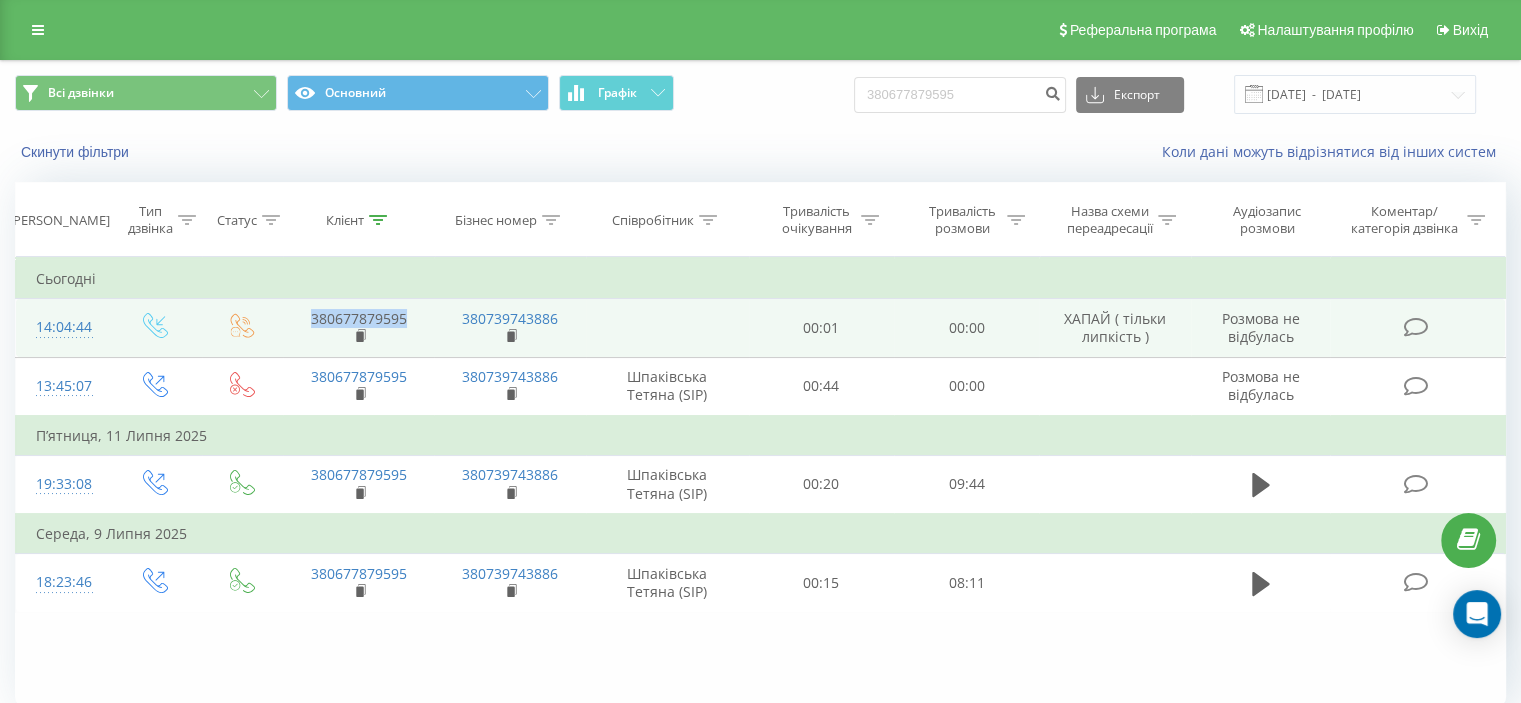 drag, startPoint x: 424, startPoint y: 318, endPoint x: 298, endPoint y: 319, distance: 126.00397 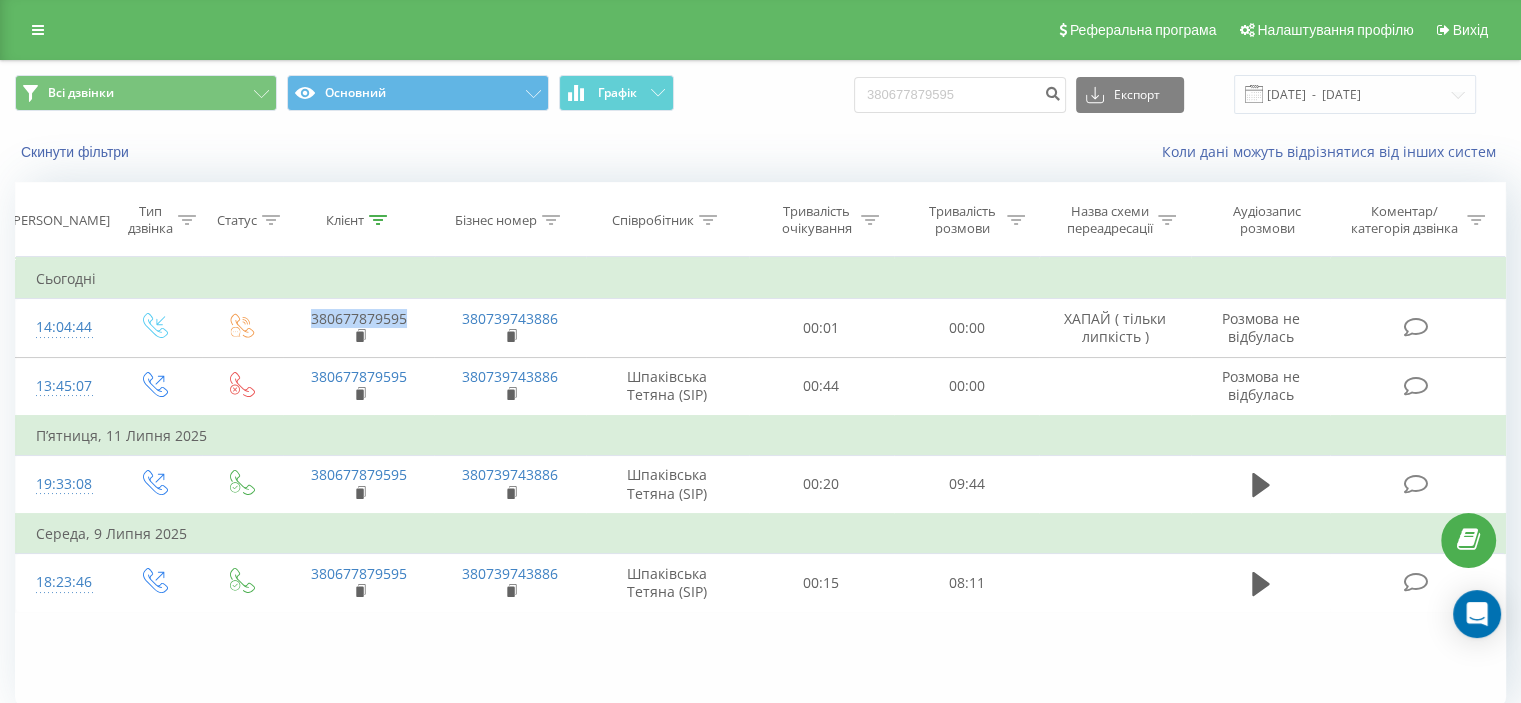 copy on "380677879595" 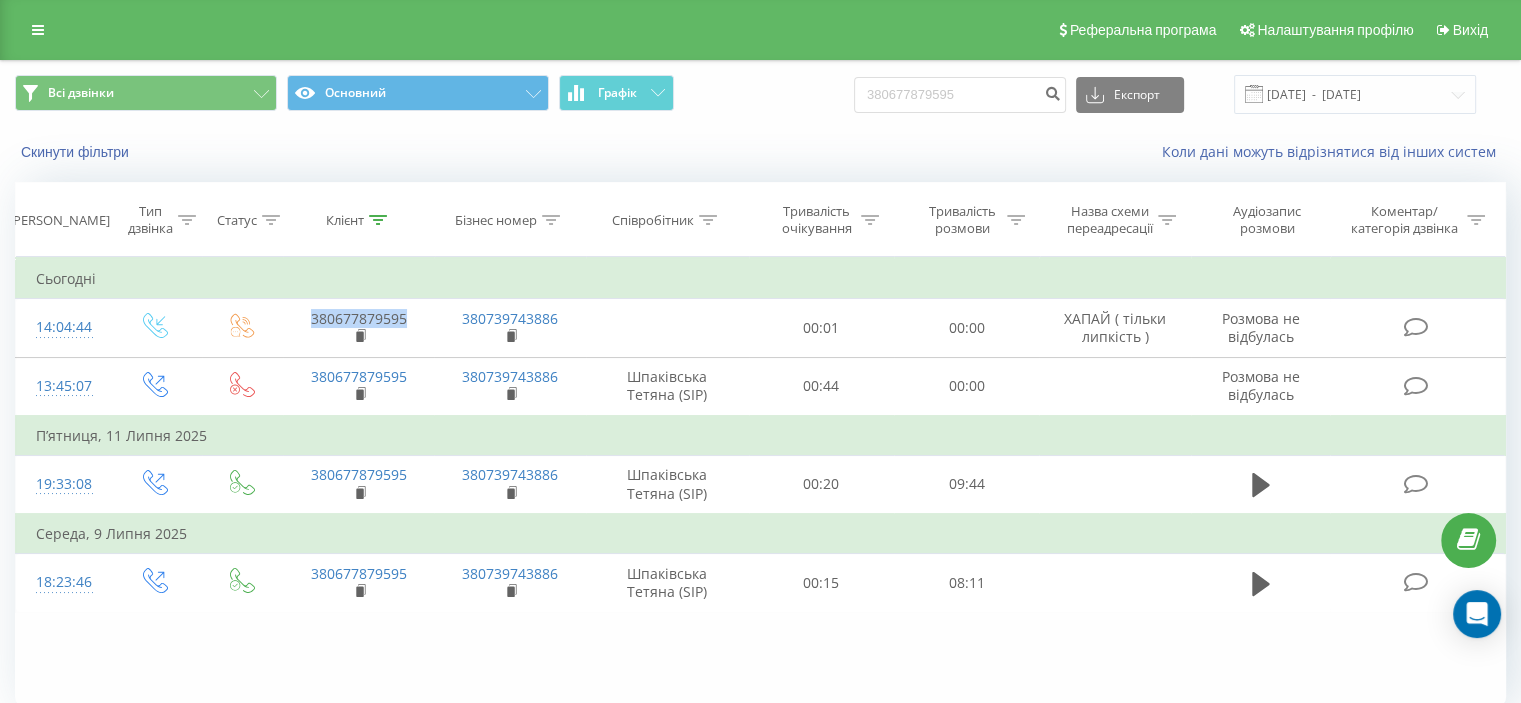 copy on "380677879595" 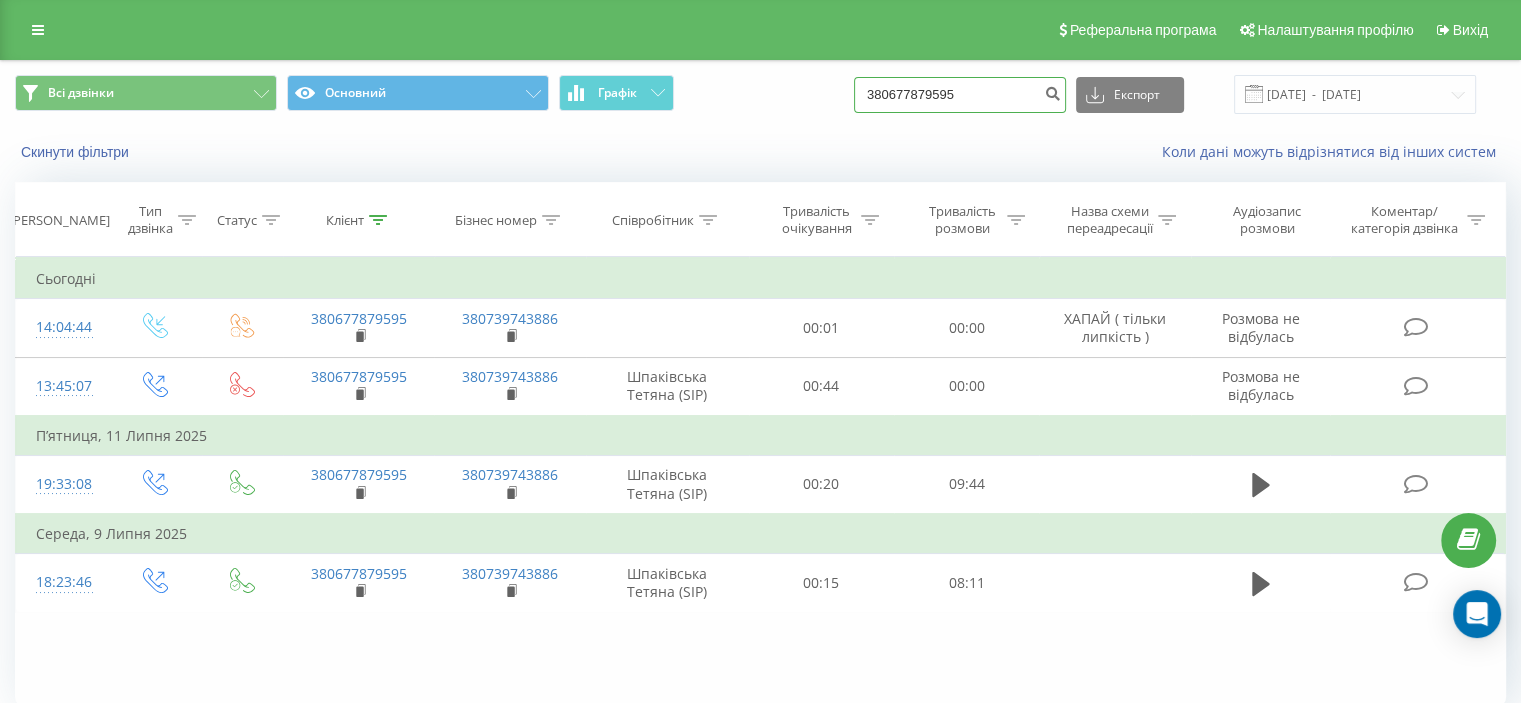 drag, startPoint x: 813, startPoint y: 107, endPoint x: 767, endPoint y: 111, distance: 46.173584 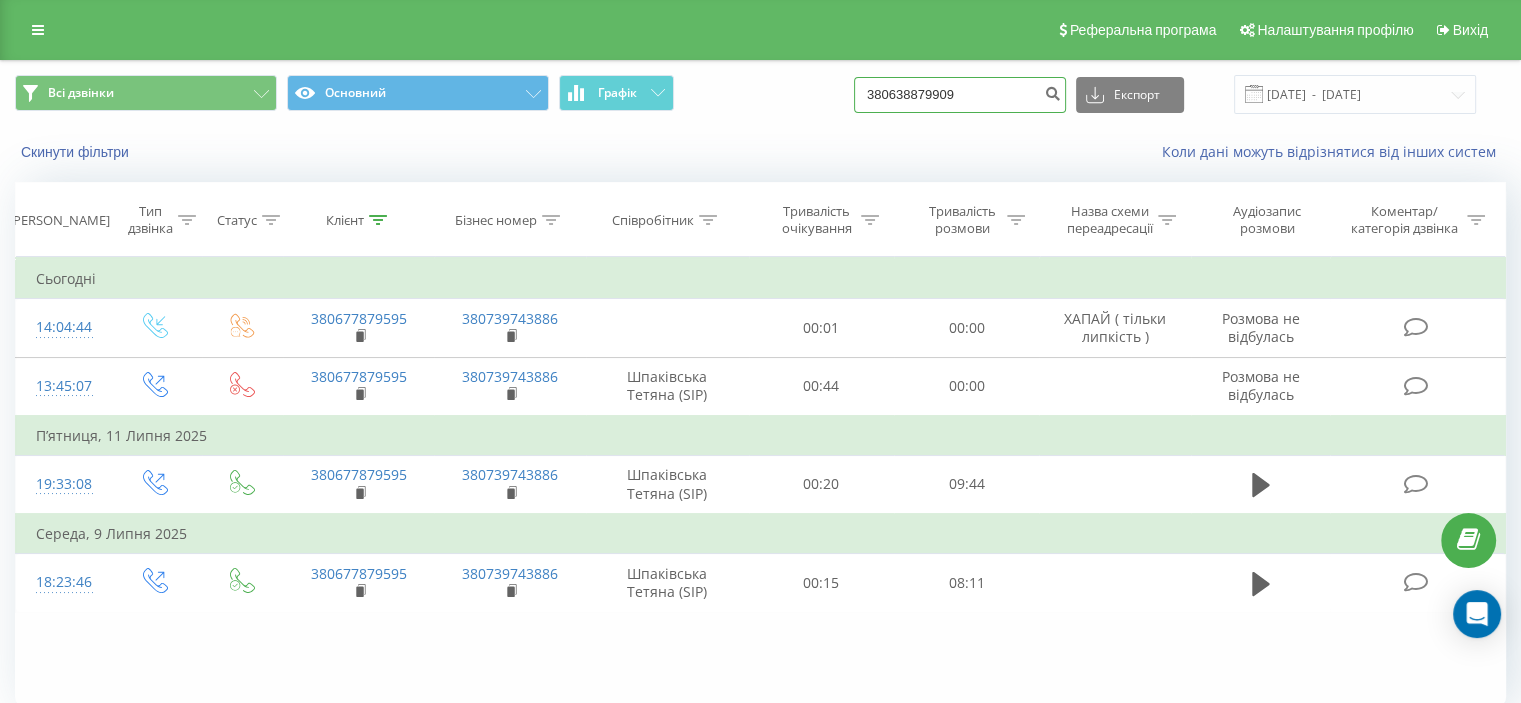 type on "380638879909" 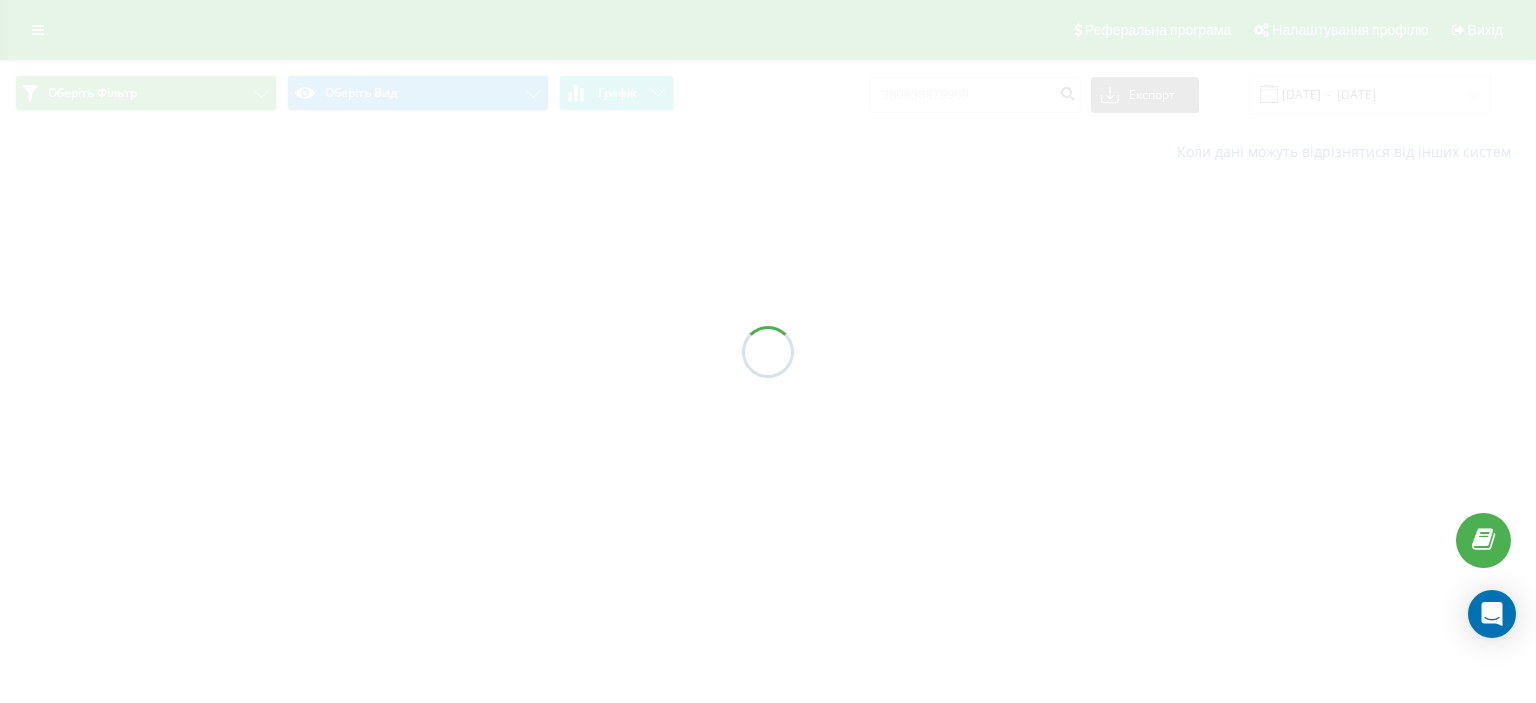 scroll, scrollTop: 0, scrollLeft: 0, axis: both 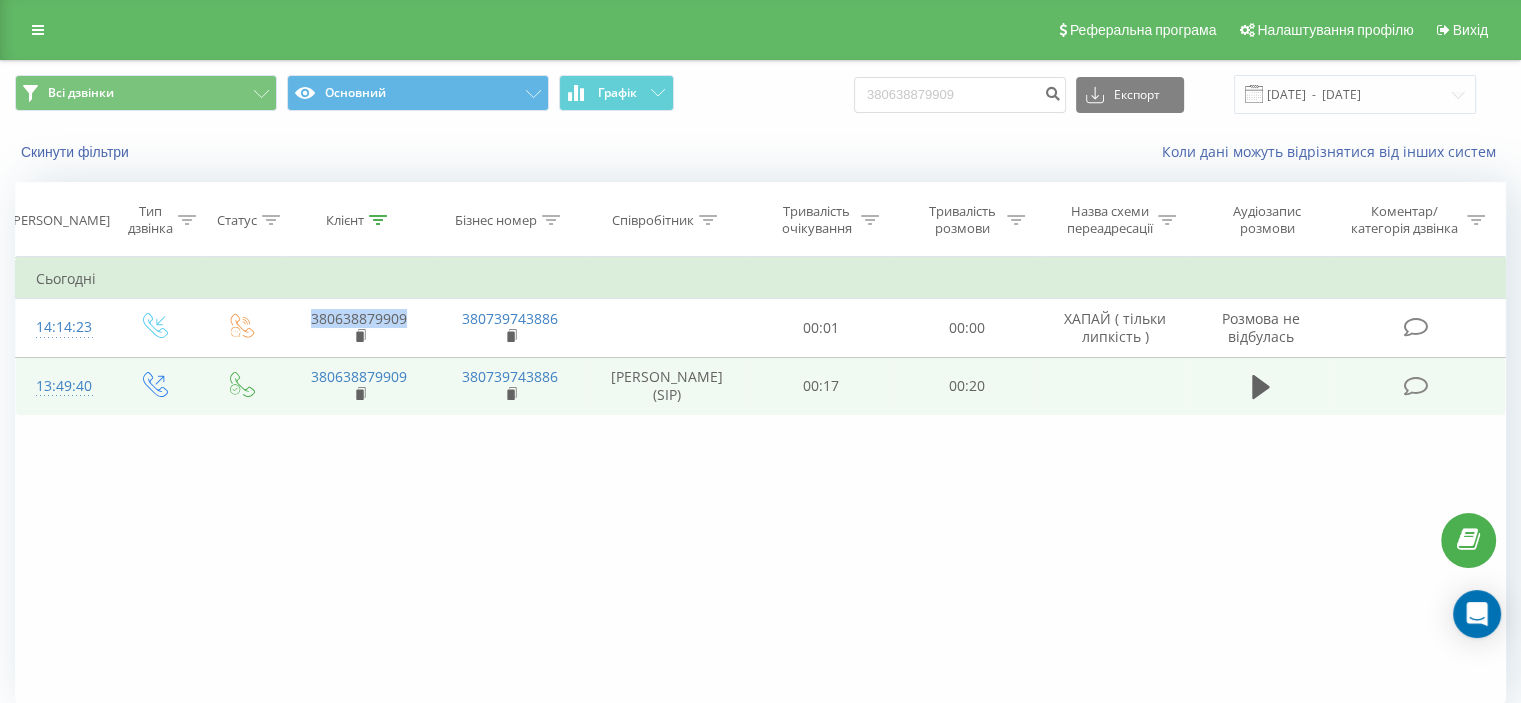 drag, startPoint x: 340, startPoint y: 318, endPoint x: 432, endPoint y: 363, distance: 102.41582 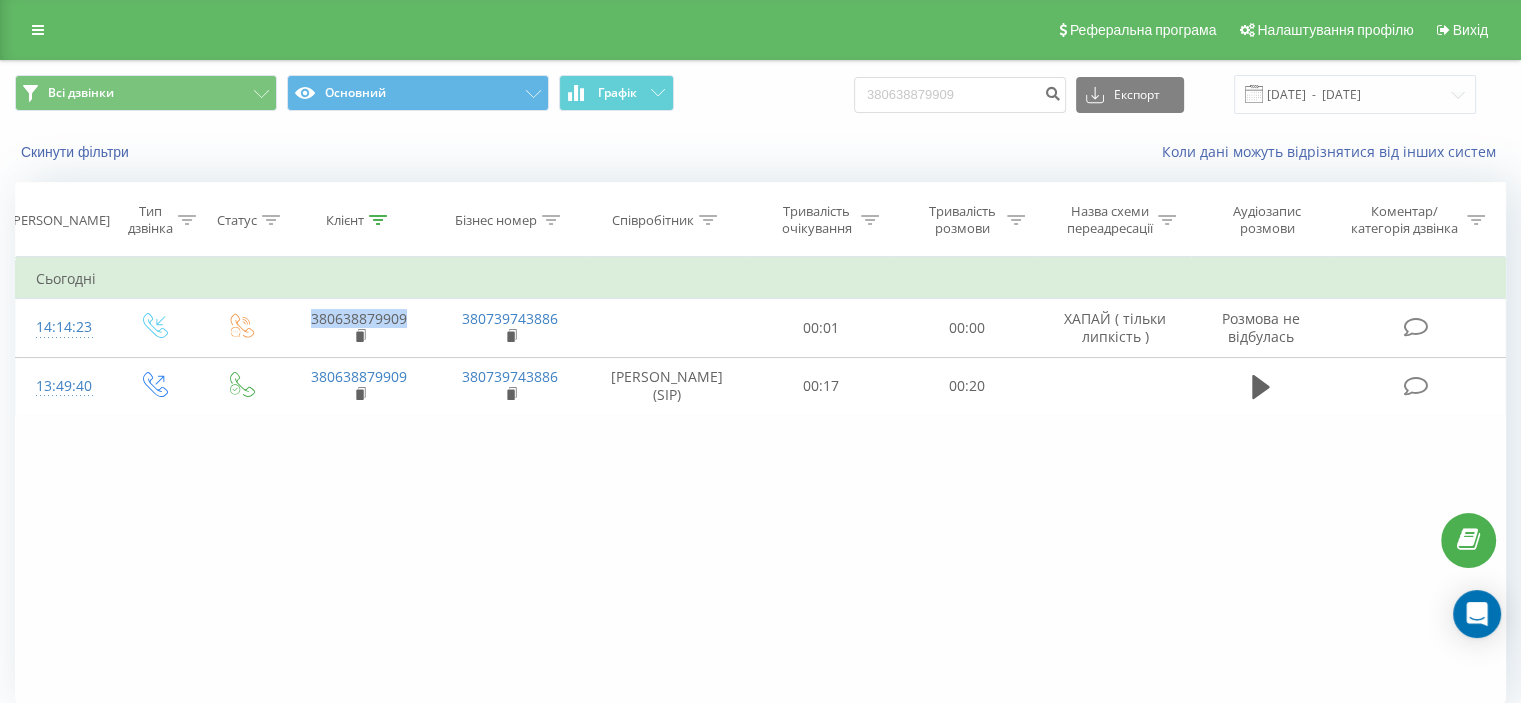 copy on "380638879909" 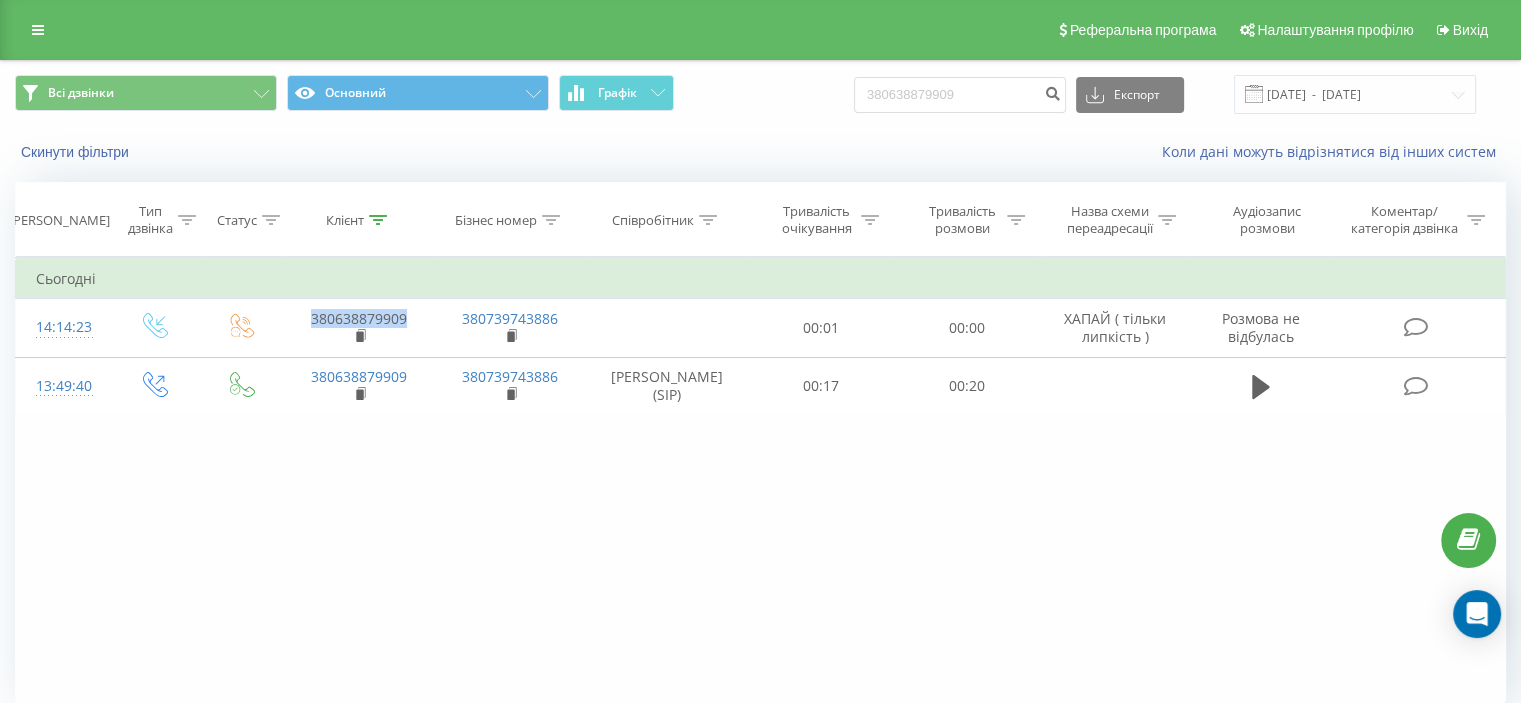 copy on "380638879909" 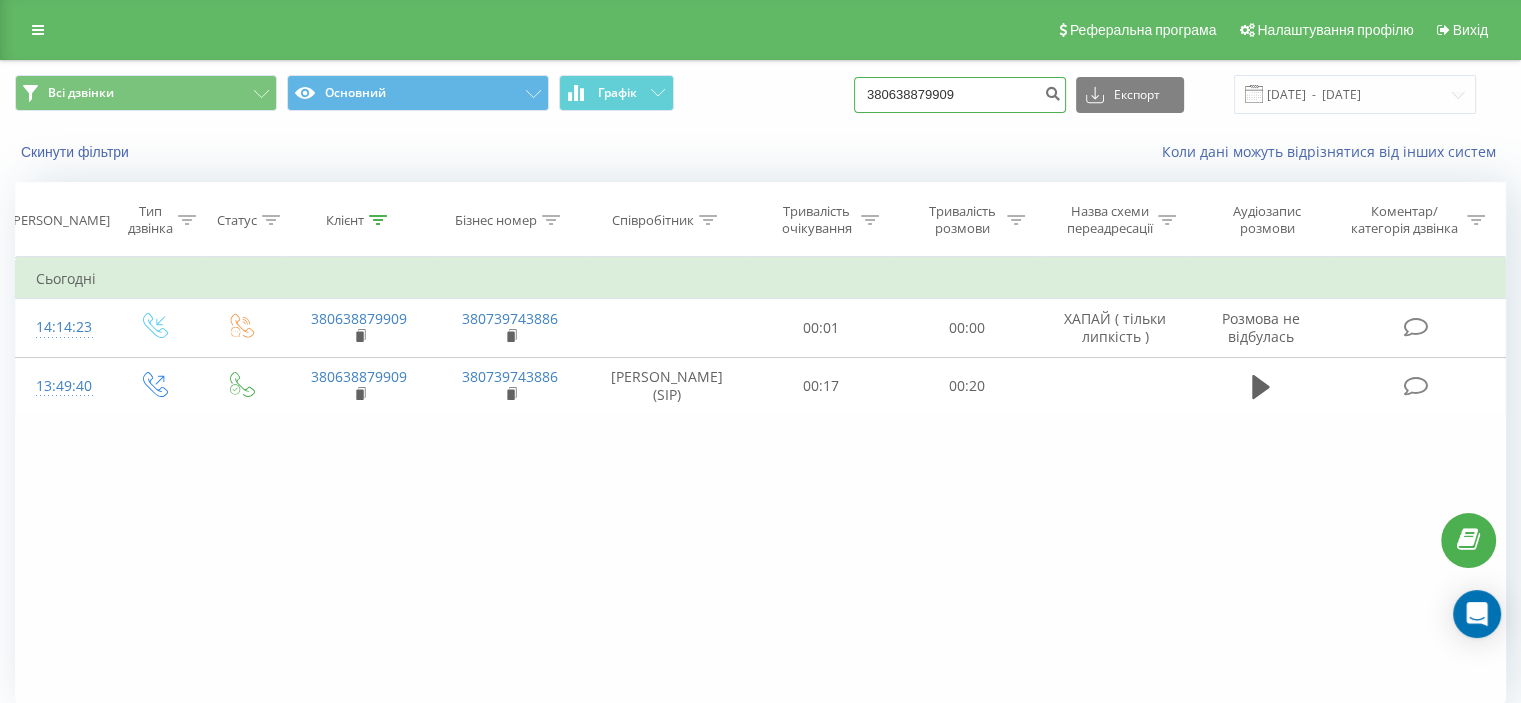 drag, startPoint x: 1012, startPoint y: 90, endPoint x: 833, endPoint y: 105, distance: 179.6274 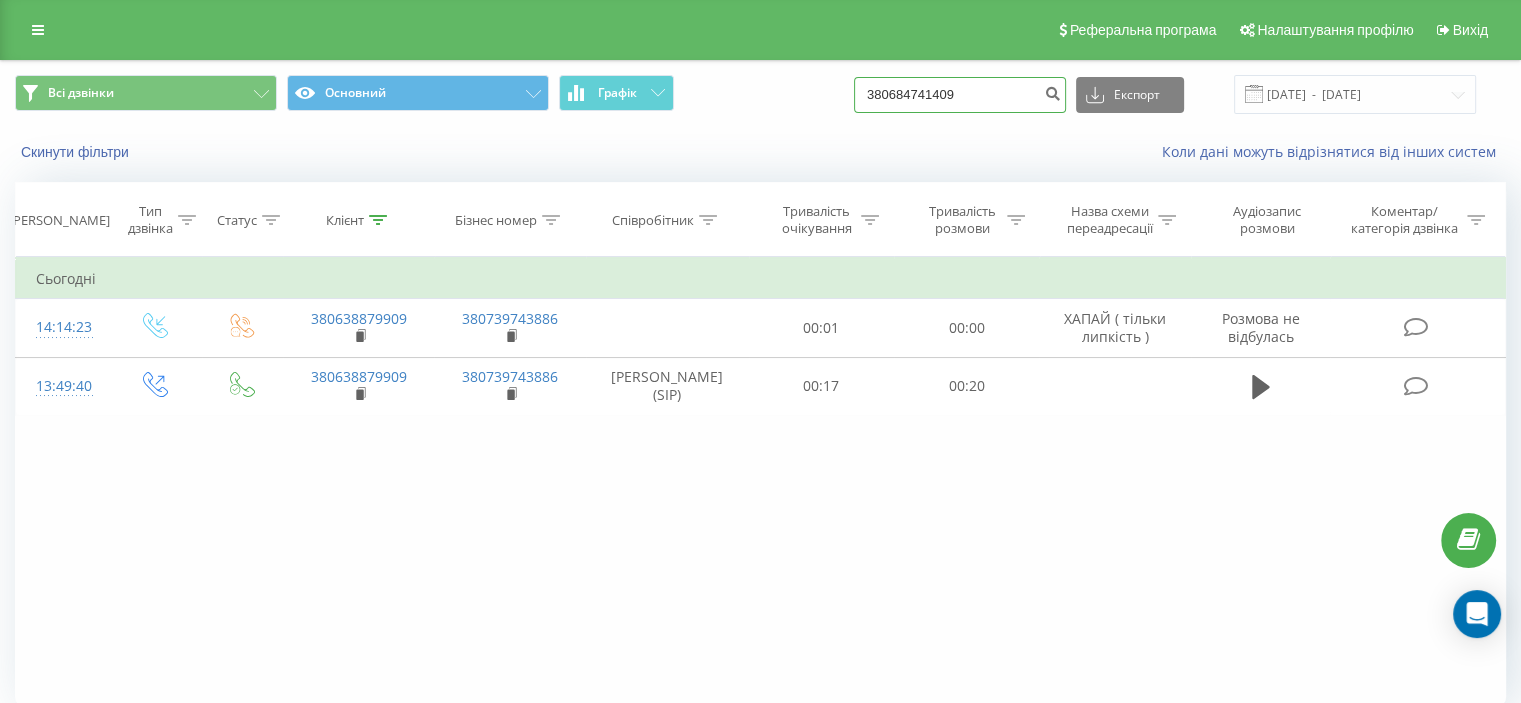type on "380684741409" 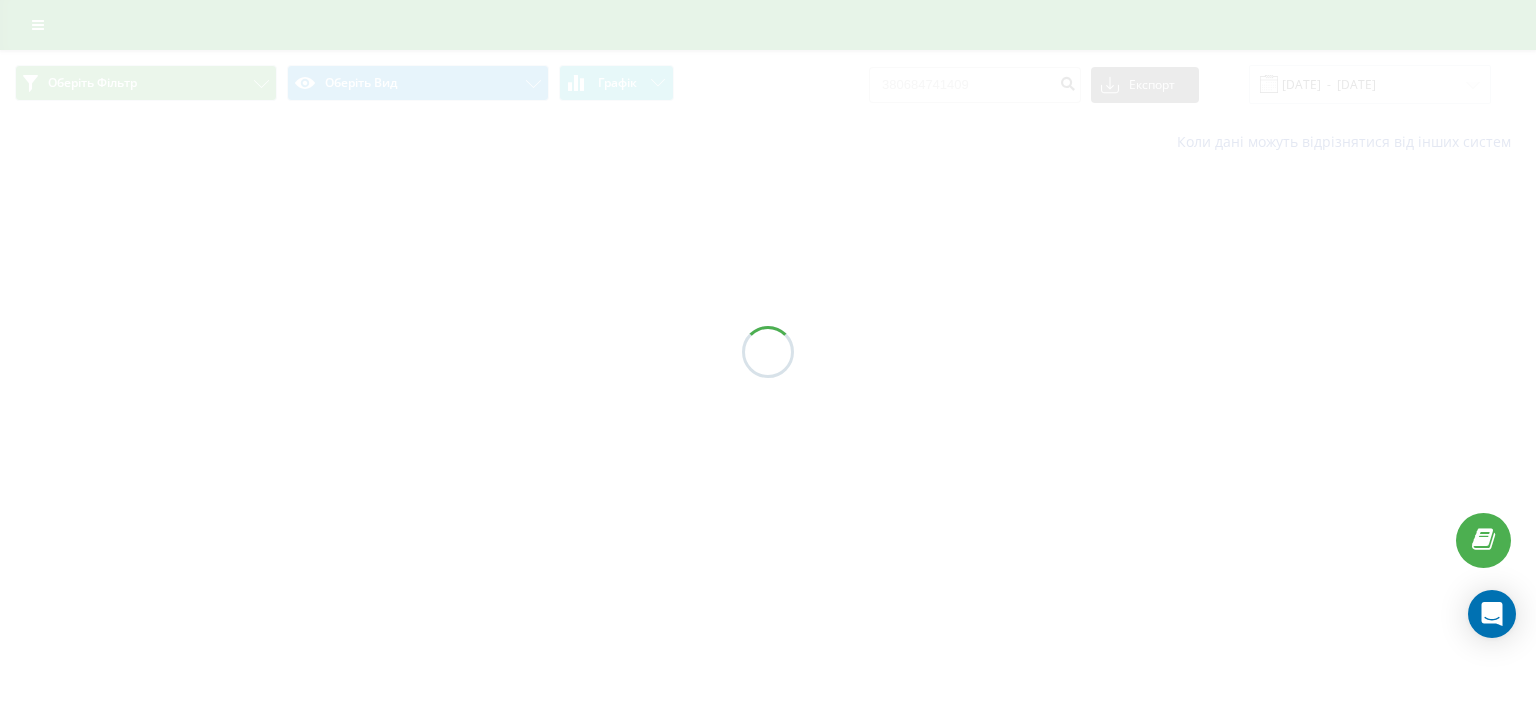scroll, scrollTop: 0, scrollLeft: 0, axis: both 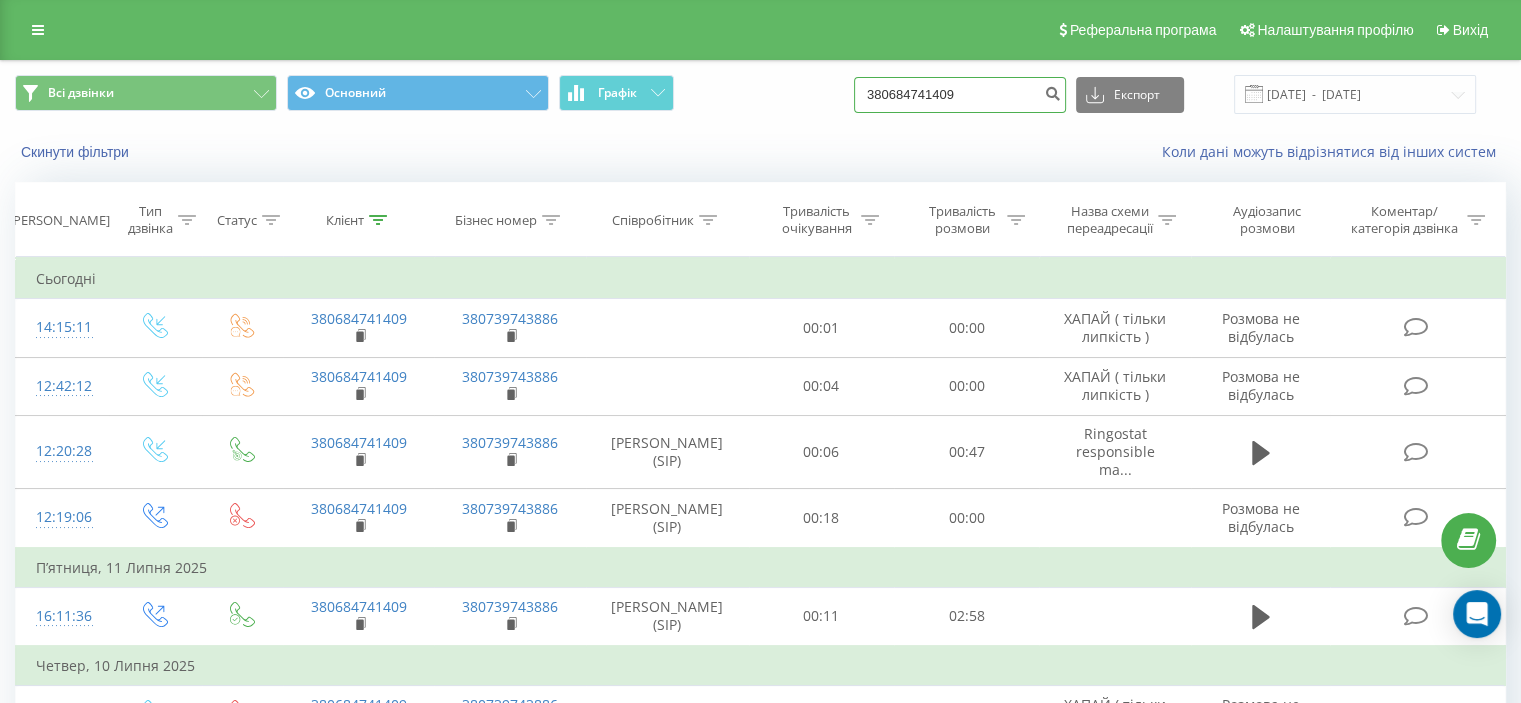 drag, startPoint x: 1018, startPoint y: 96, endPoint x: 832, endPoint y: 117, distance: 187.18173 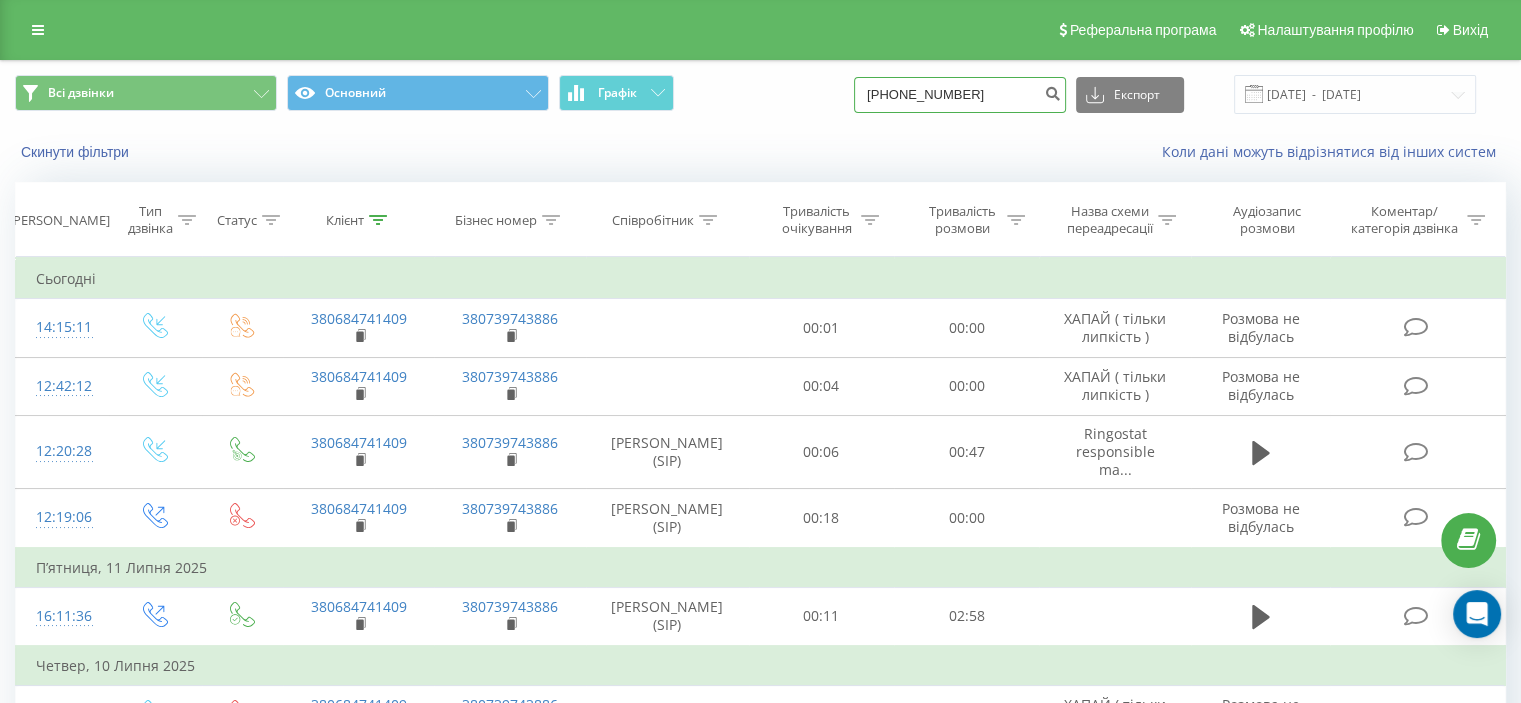 click on "0 (68) 010 17 63" at bounding box center [960, 95] 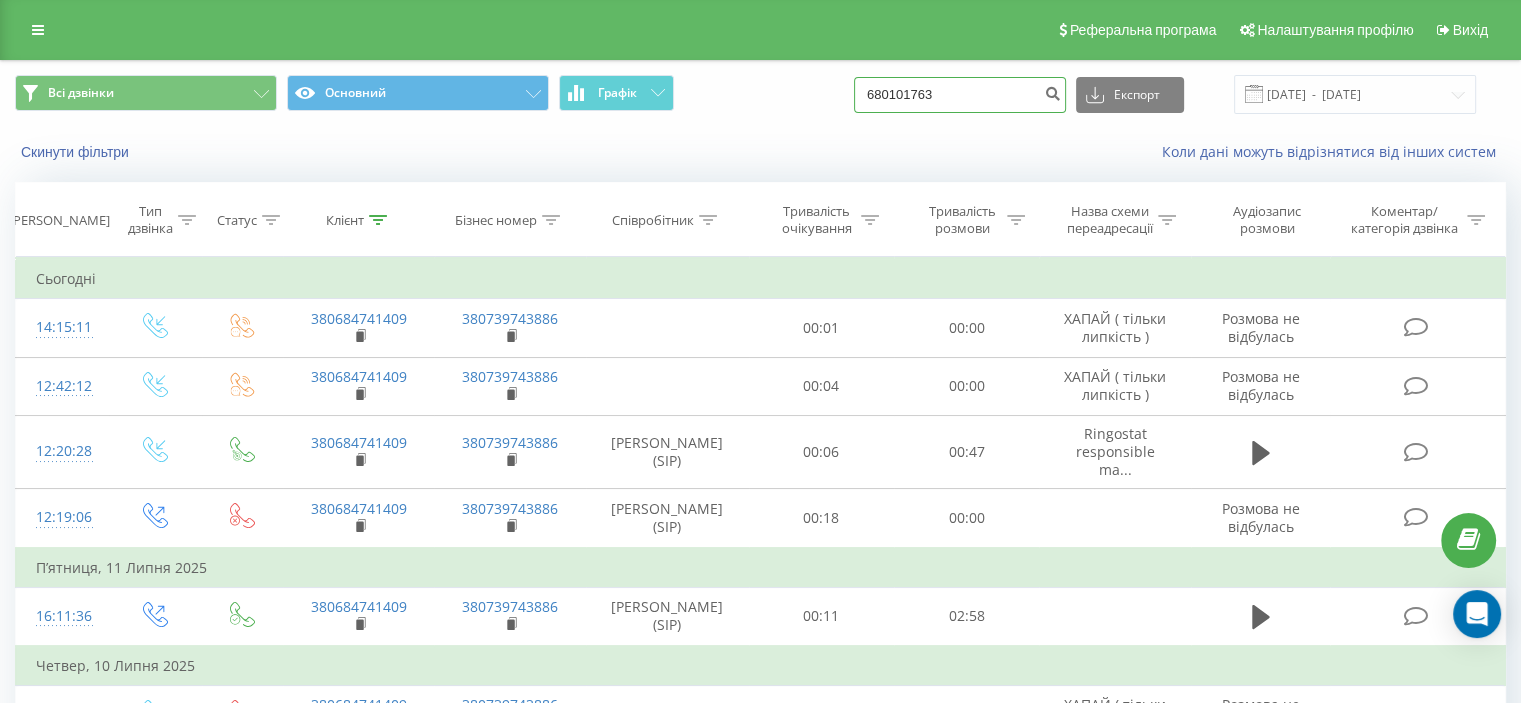 type on "680101763" 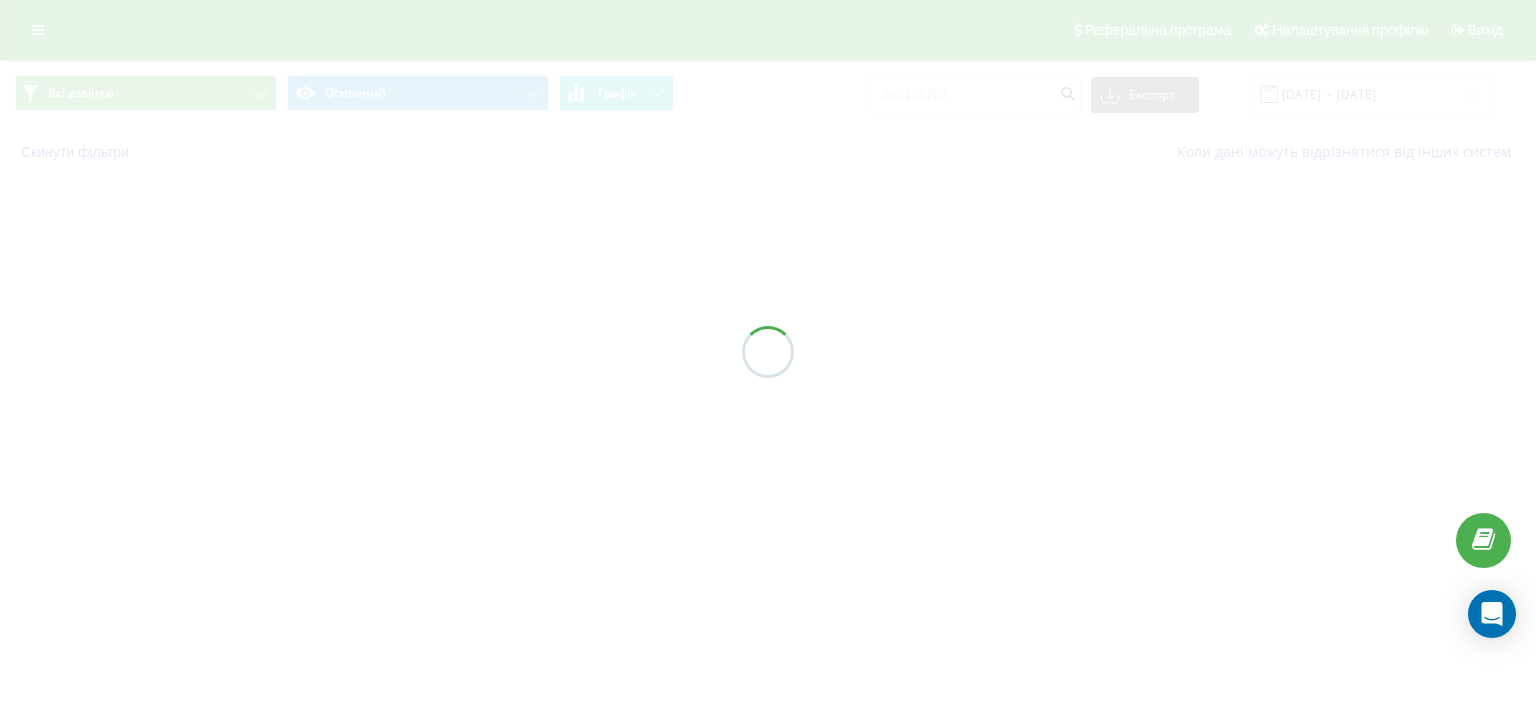 scroll, scrollTop: 0, scrollLeft: 0, axis: both 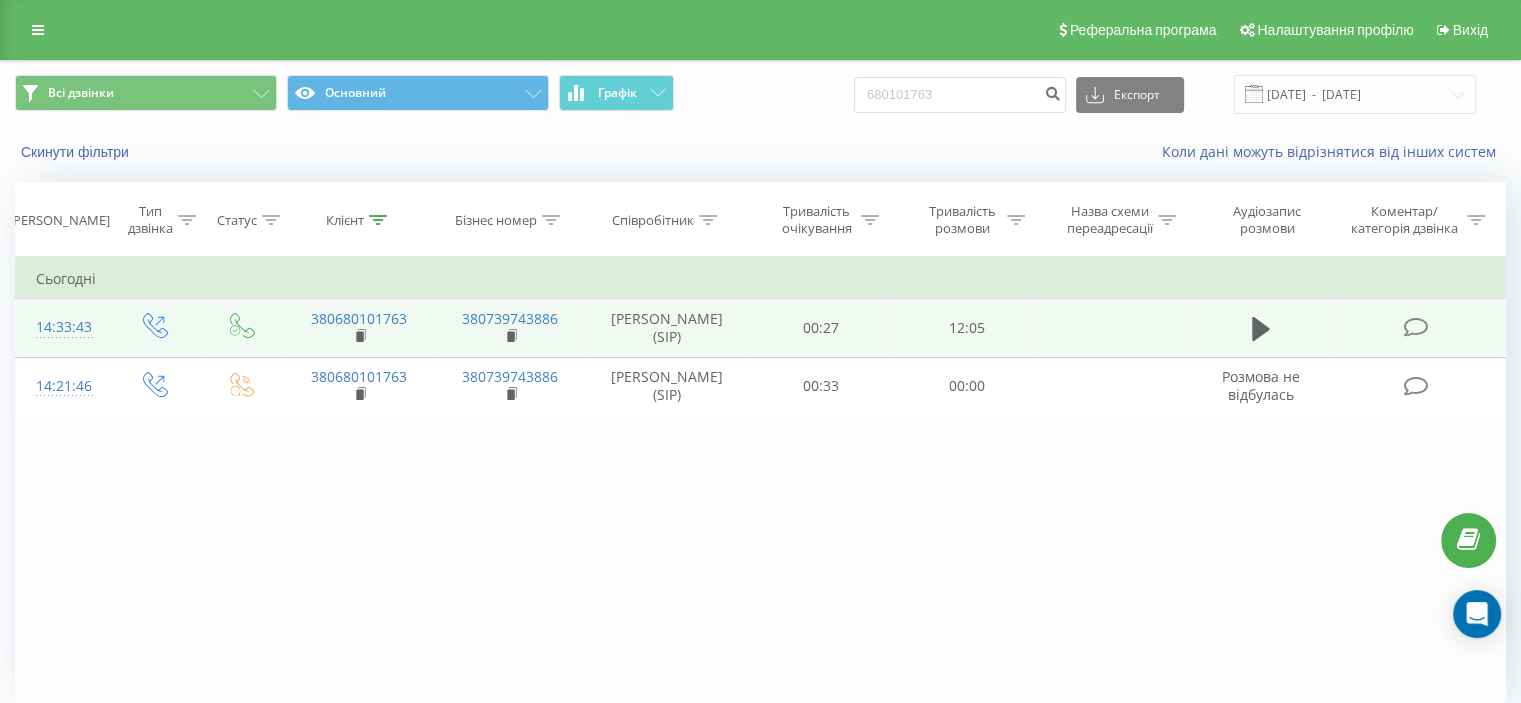 click at bounding box center (1415, 327) 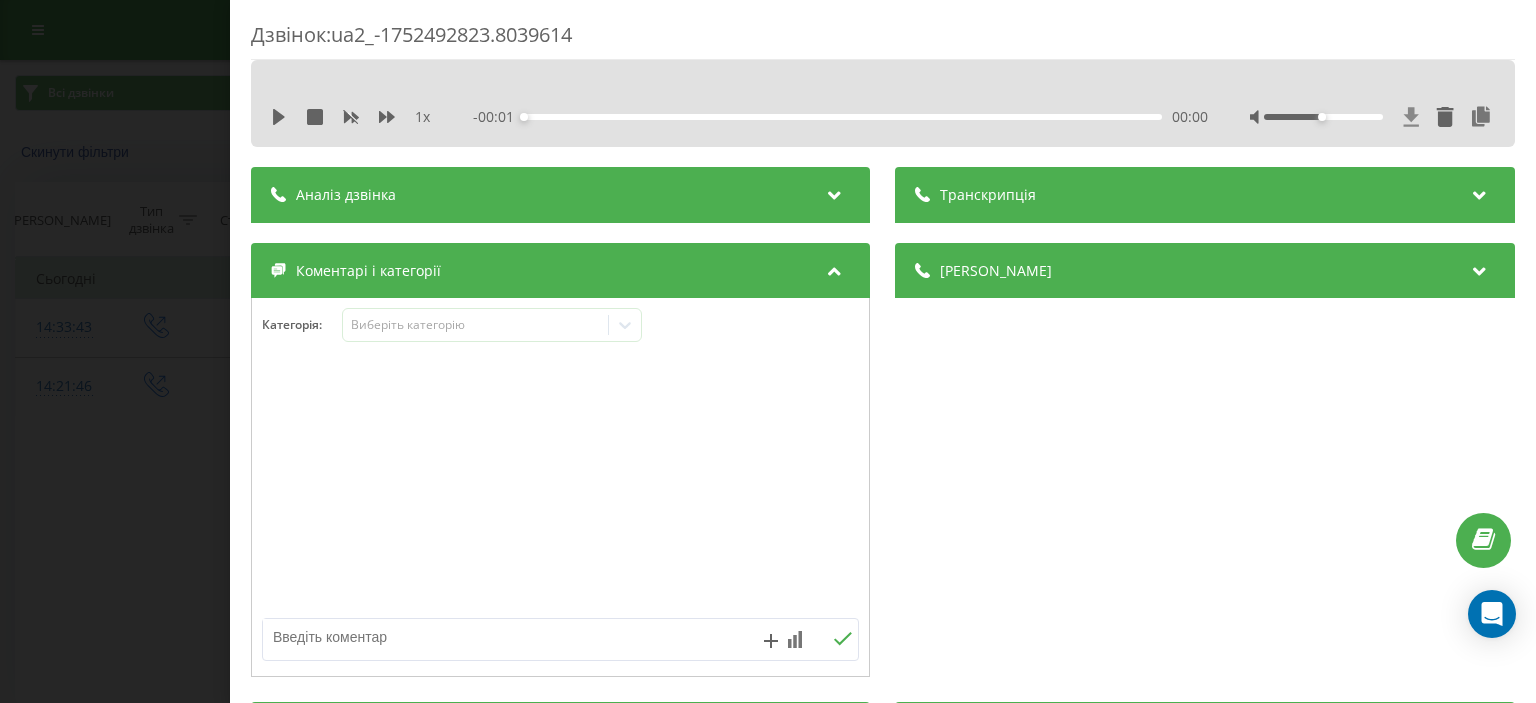 click 